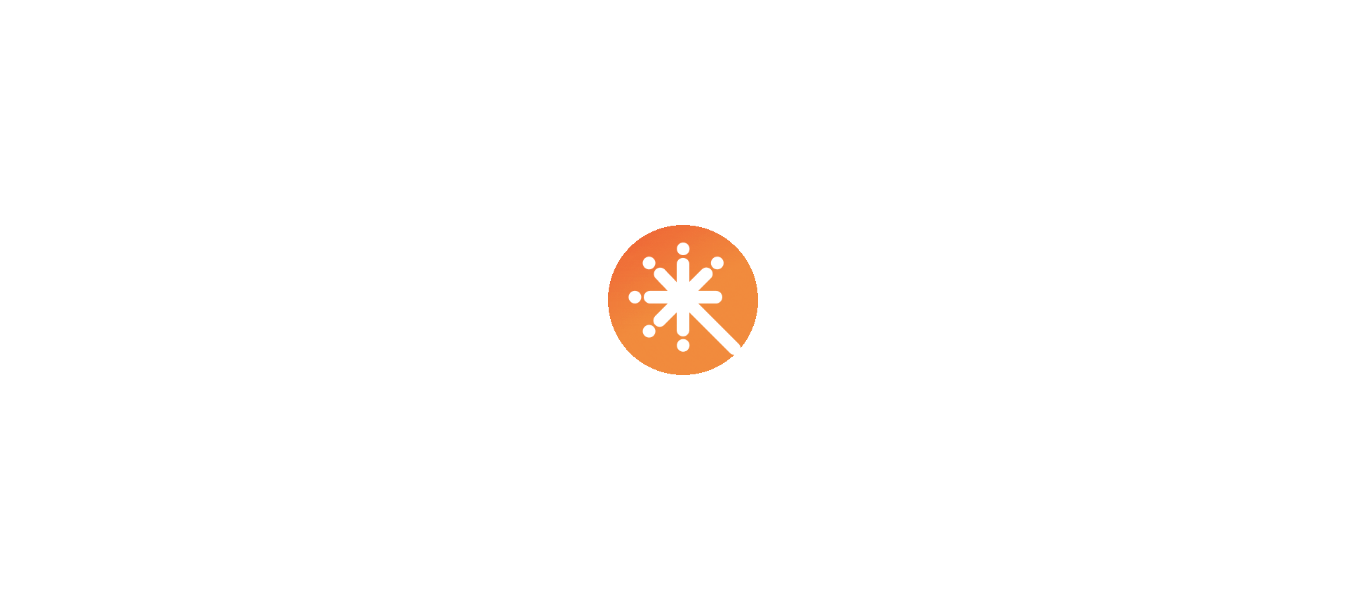 scroll, scrollTop: 0, scrollLeft: 0, axis: both 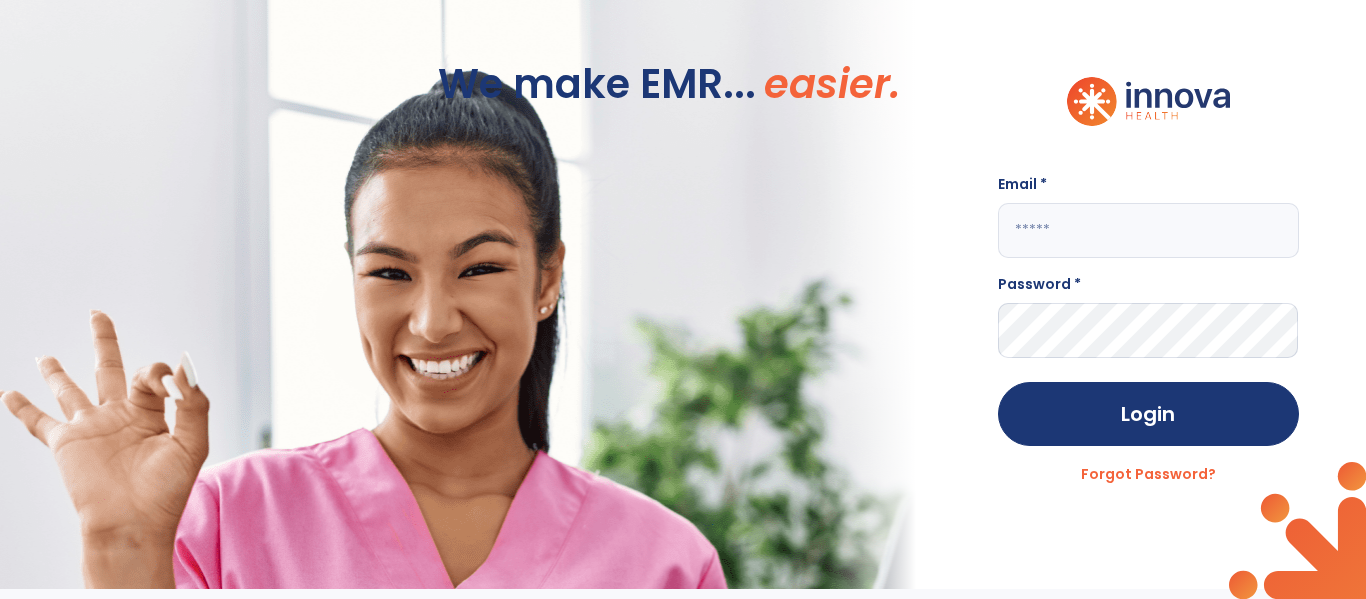click 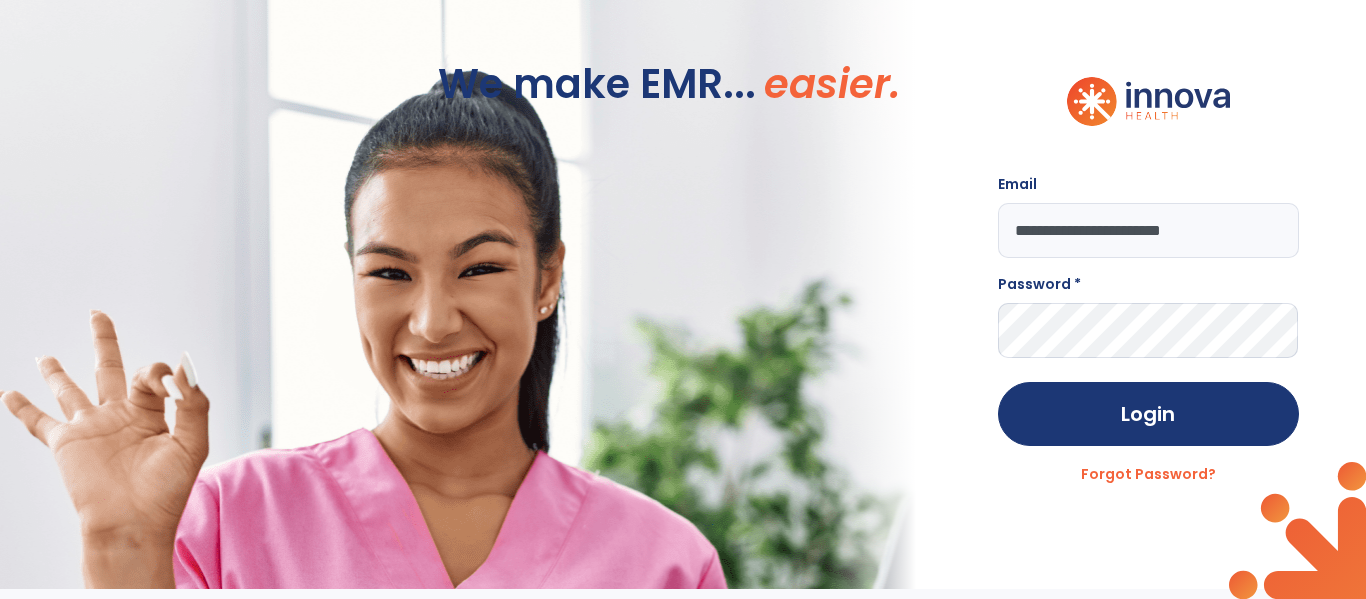 type on "**********" 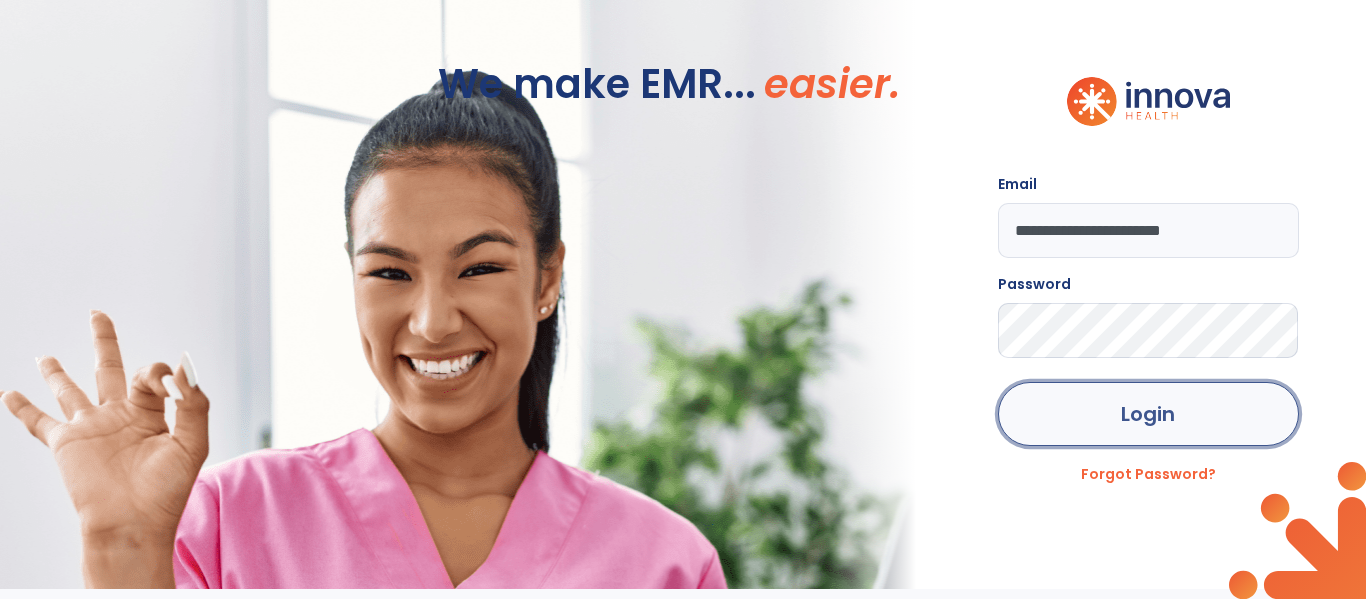 click on "Login" 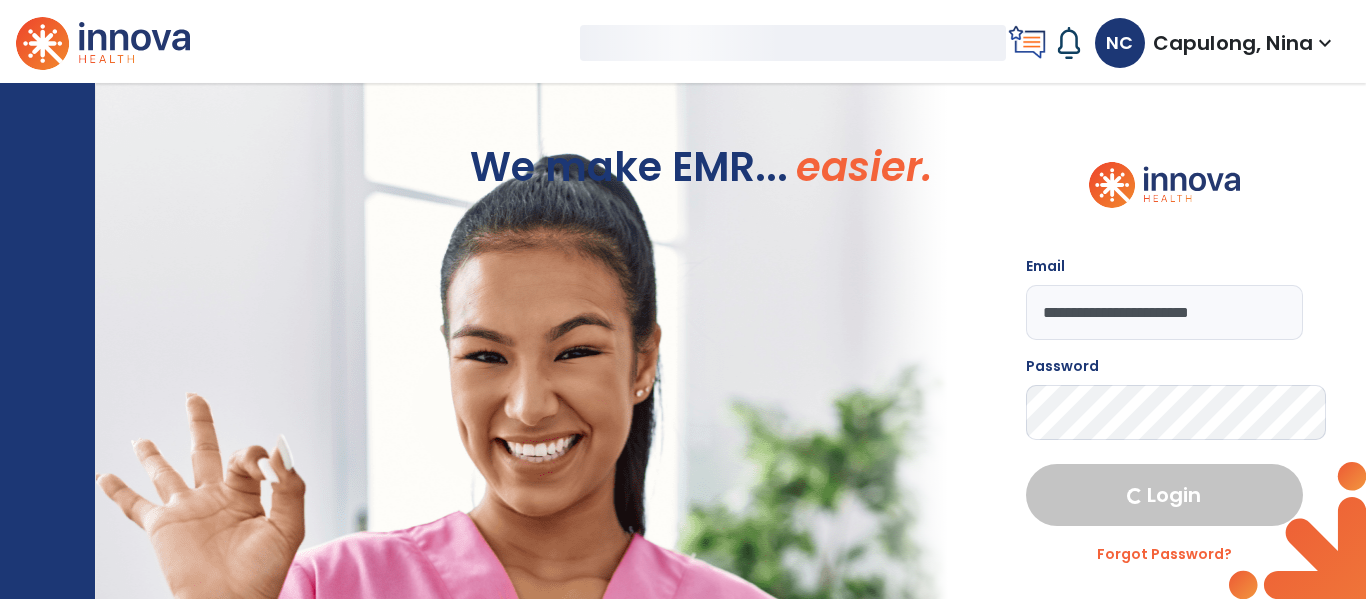 select on "****" 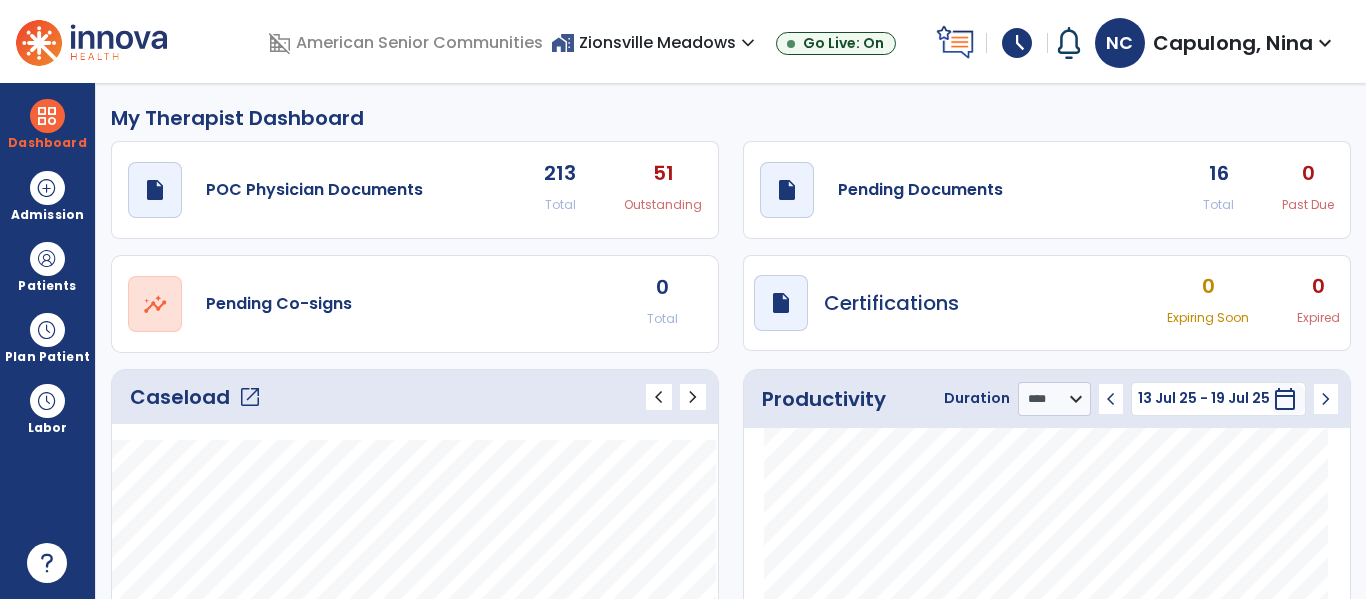 click on "Caseload   open_in_new" 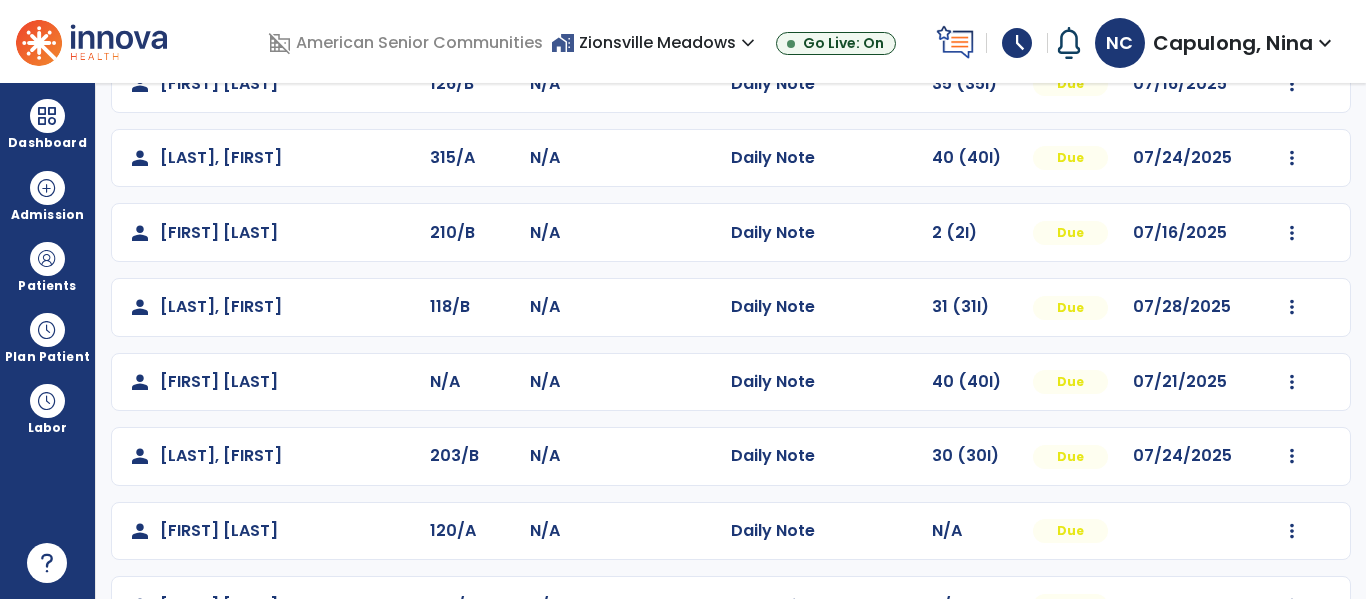 scroll, scrollTop: 877, scrollLeft: 0, axis: vertical 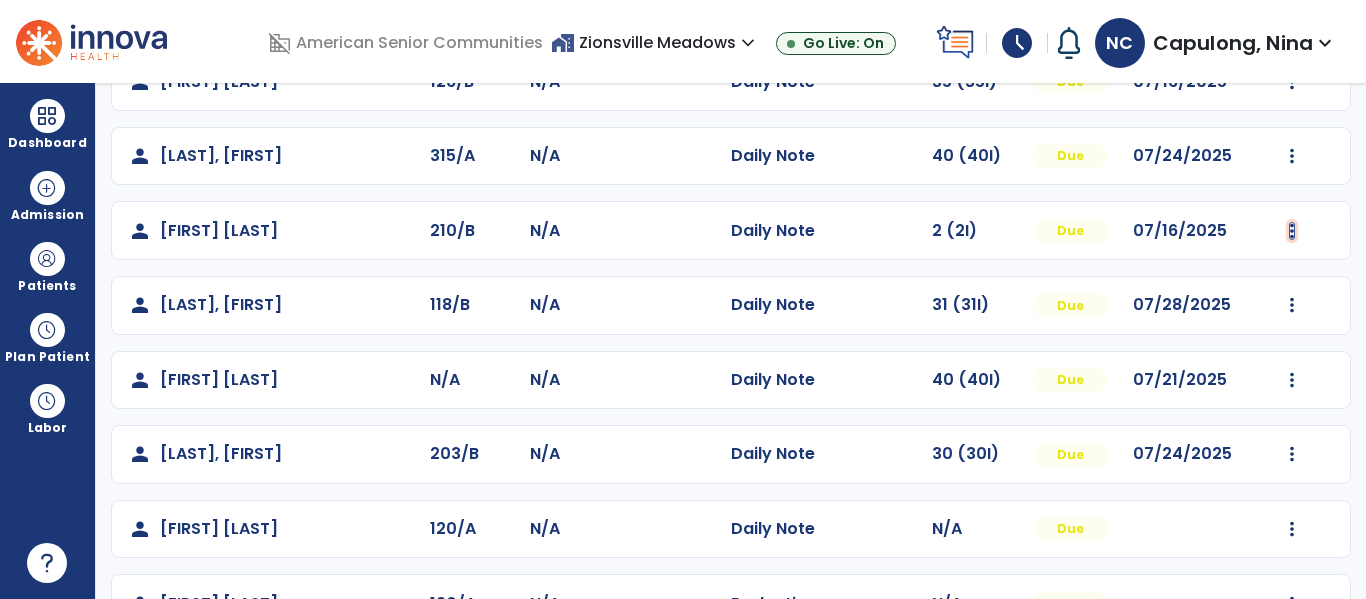 click at bounding box center (1292, -589) 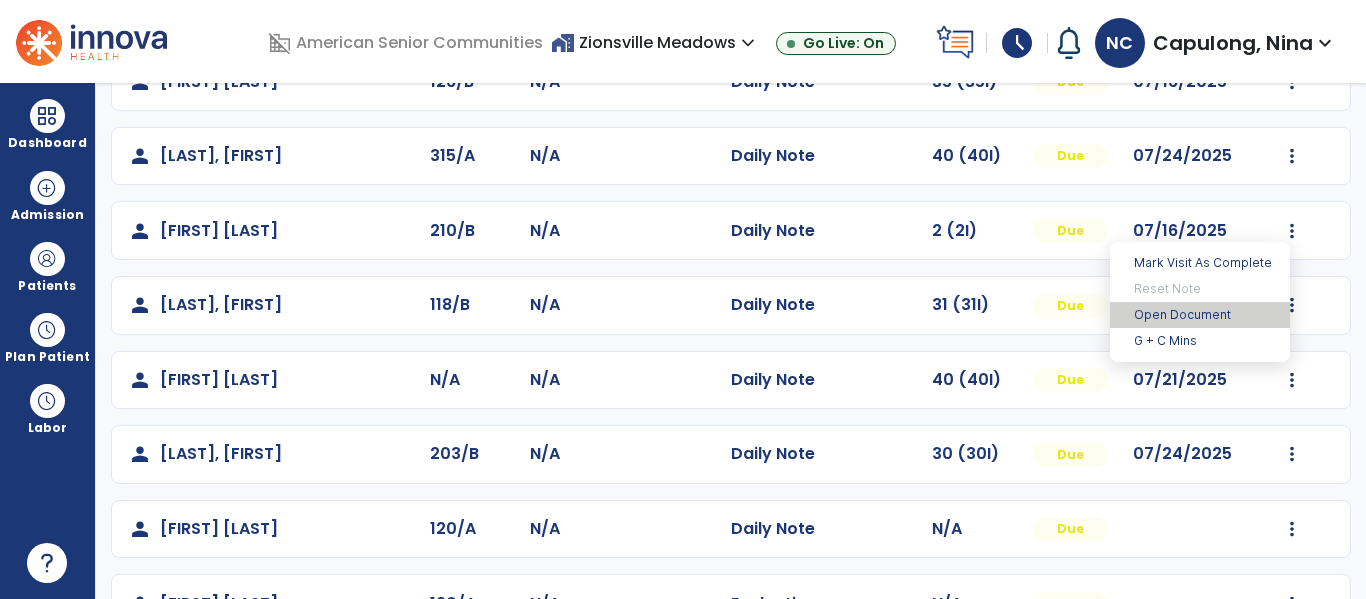 click on "Open Document" at bounding box center [1200, 315] 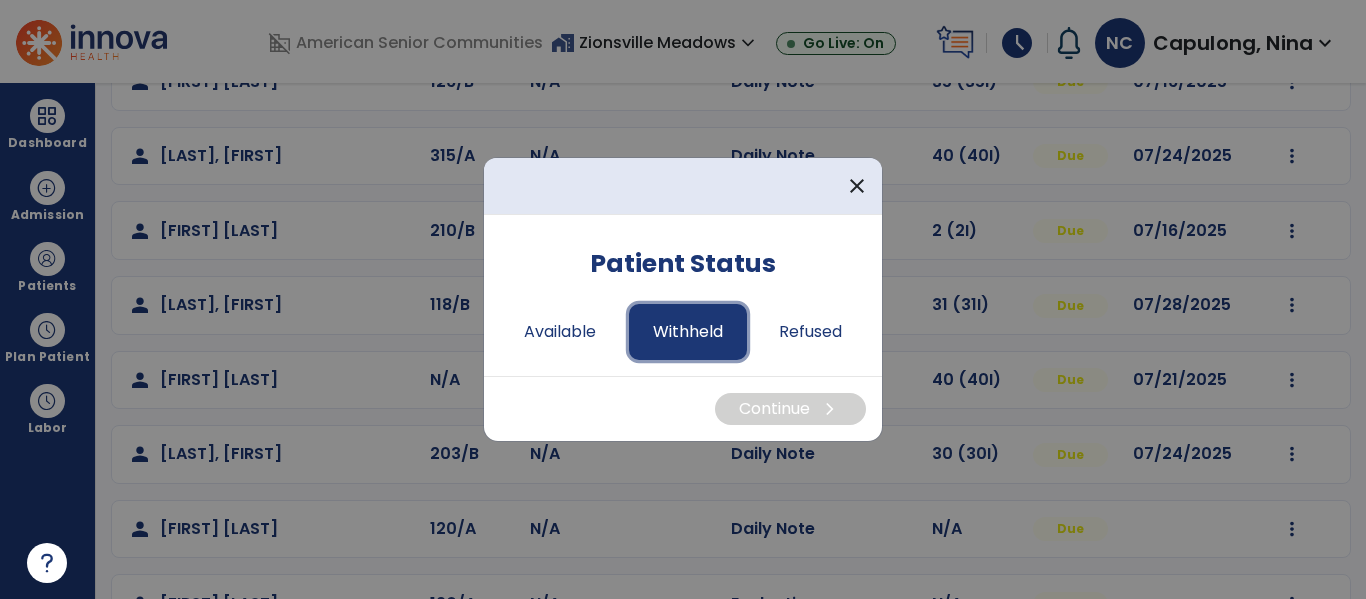 click on "Withheld" at bounding box center (688, 332) 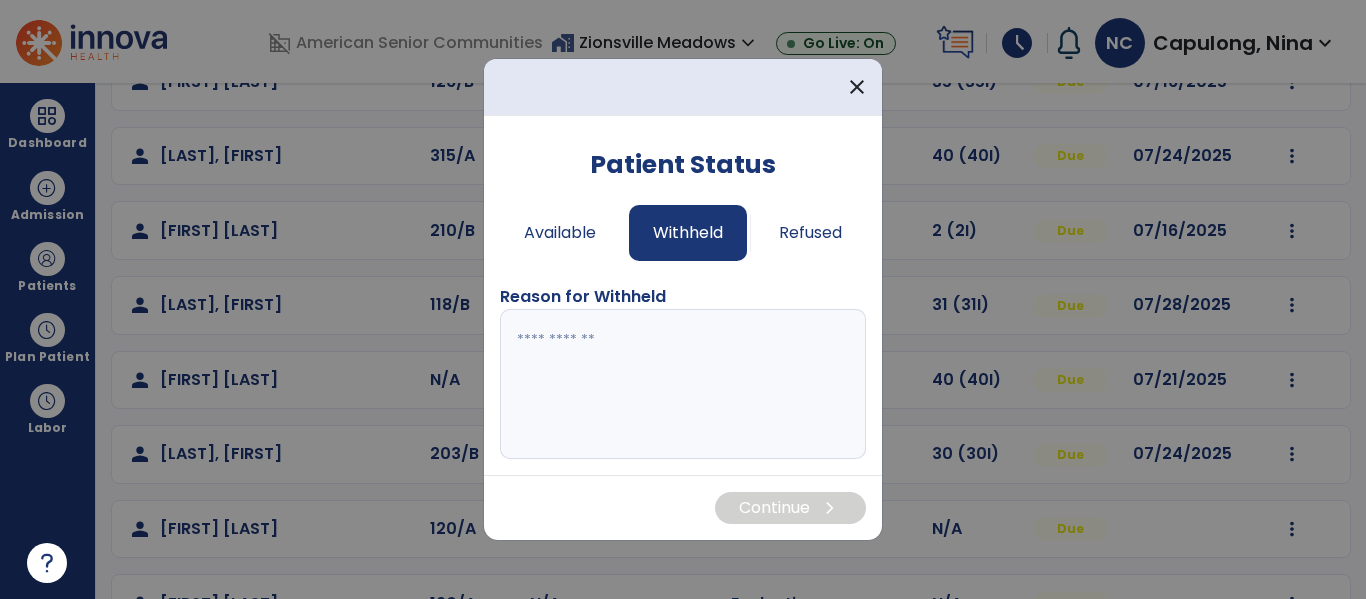 click at bounding box center [683, 384] 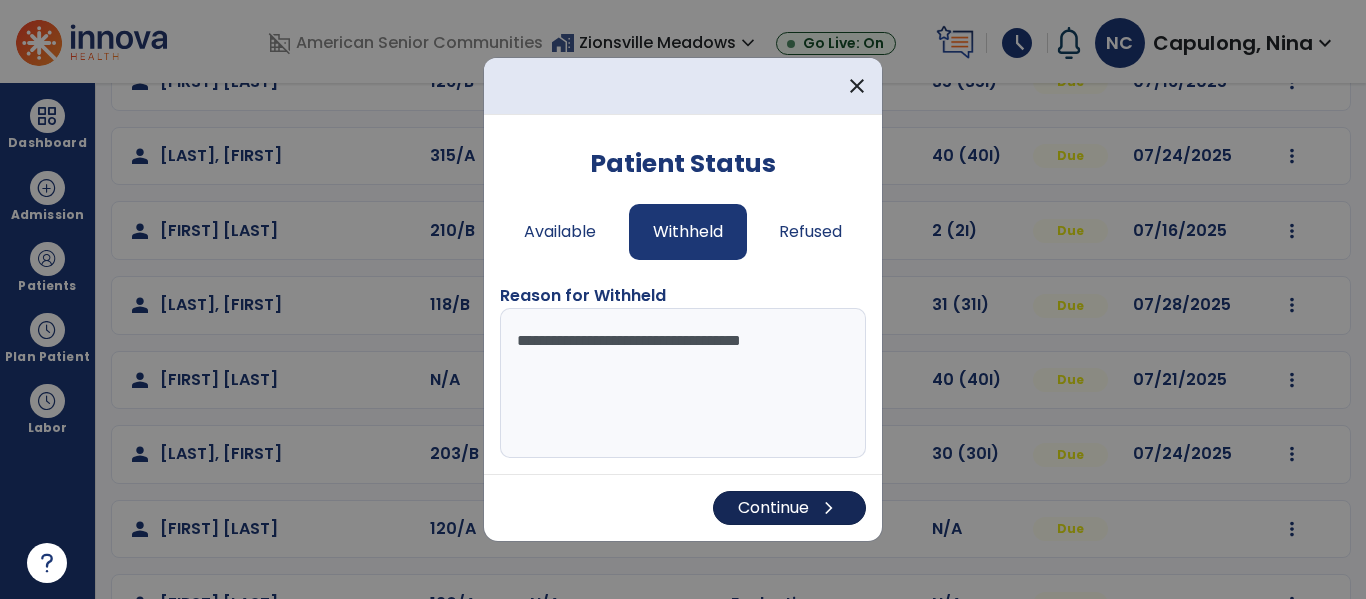 type on "**********" 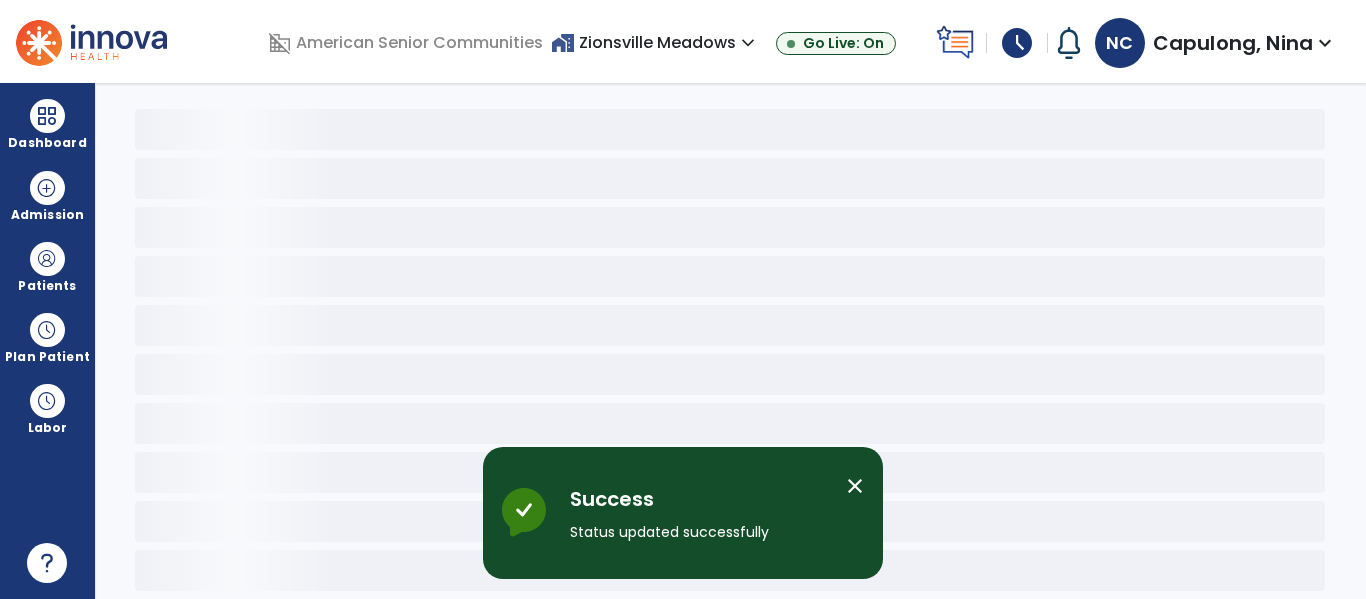 scroll, scrollTop: 78, scrollLeft: 0, axis: vertical 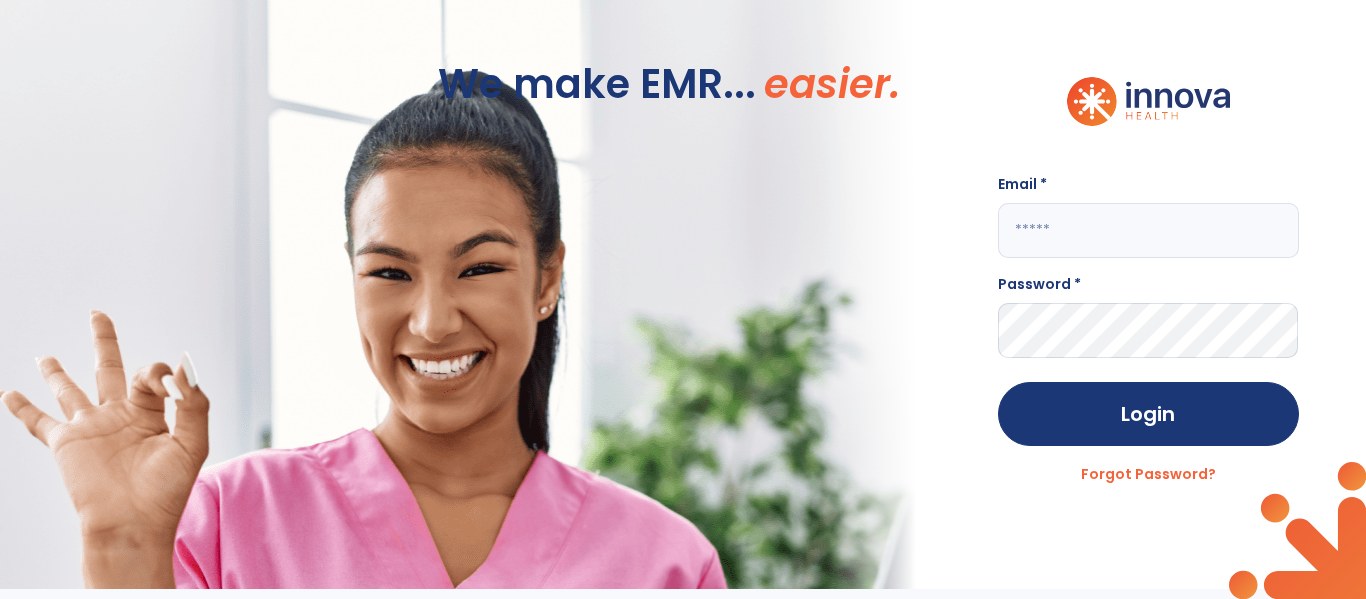 click 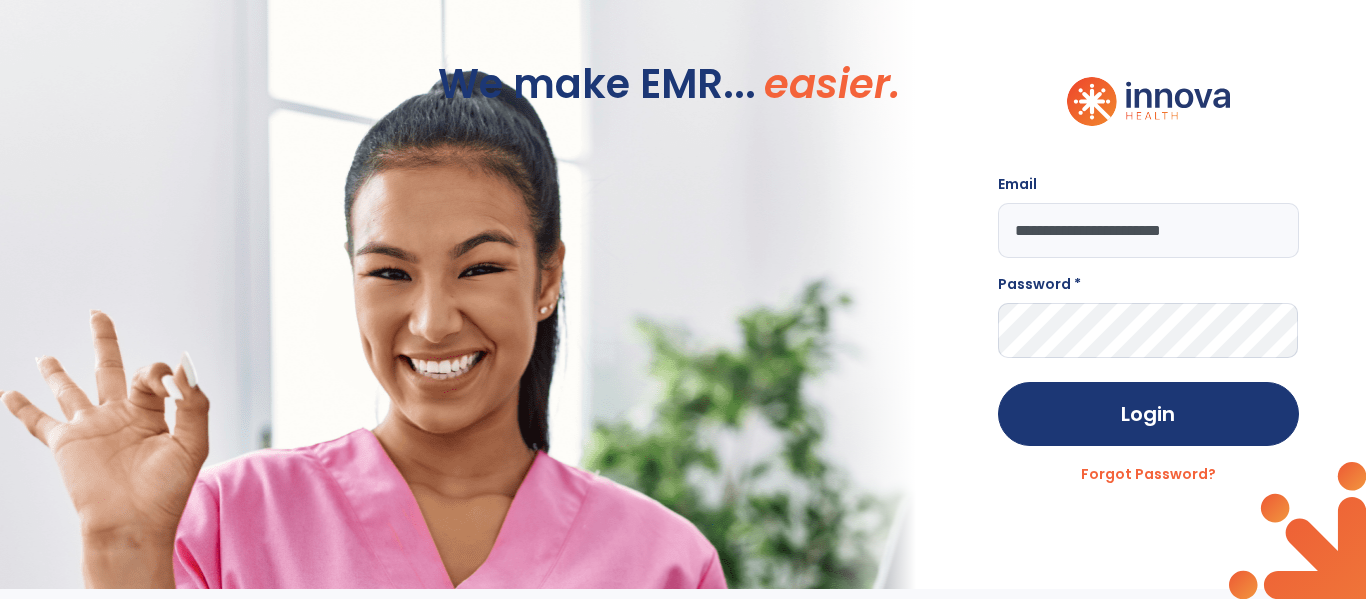 type on "**********" 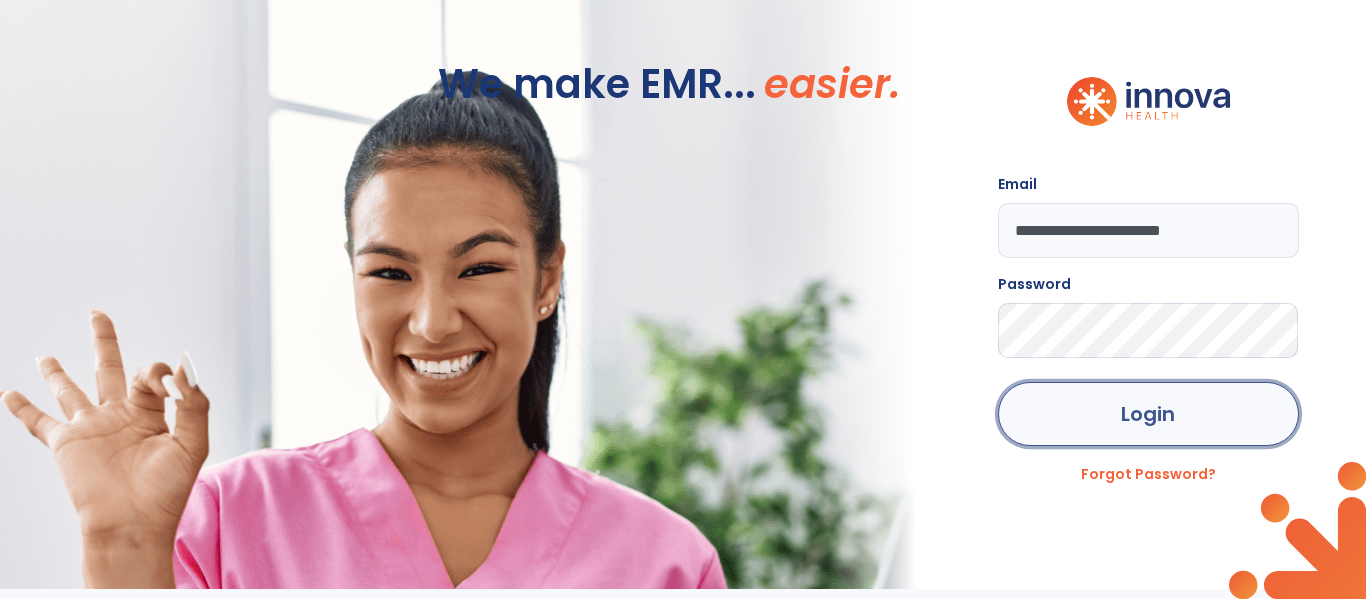 click on "Login" 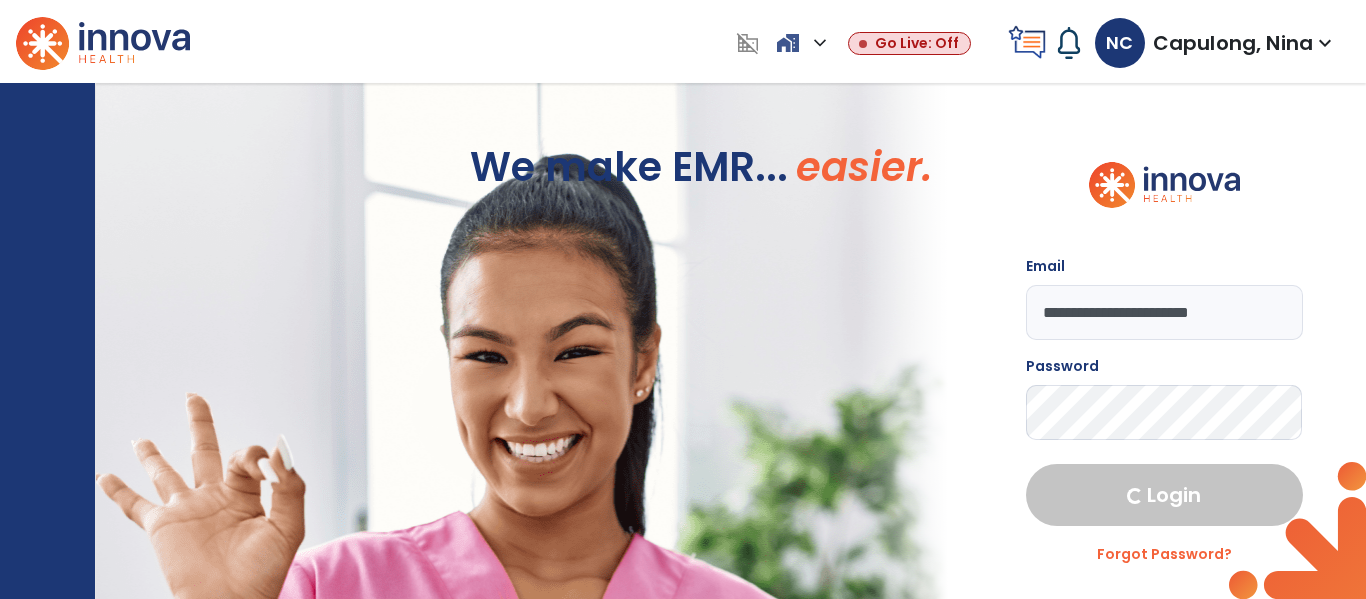 select on "****" 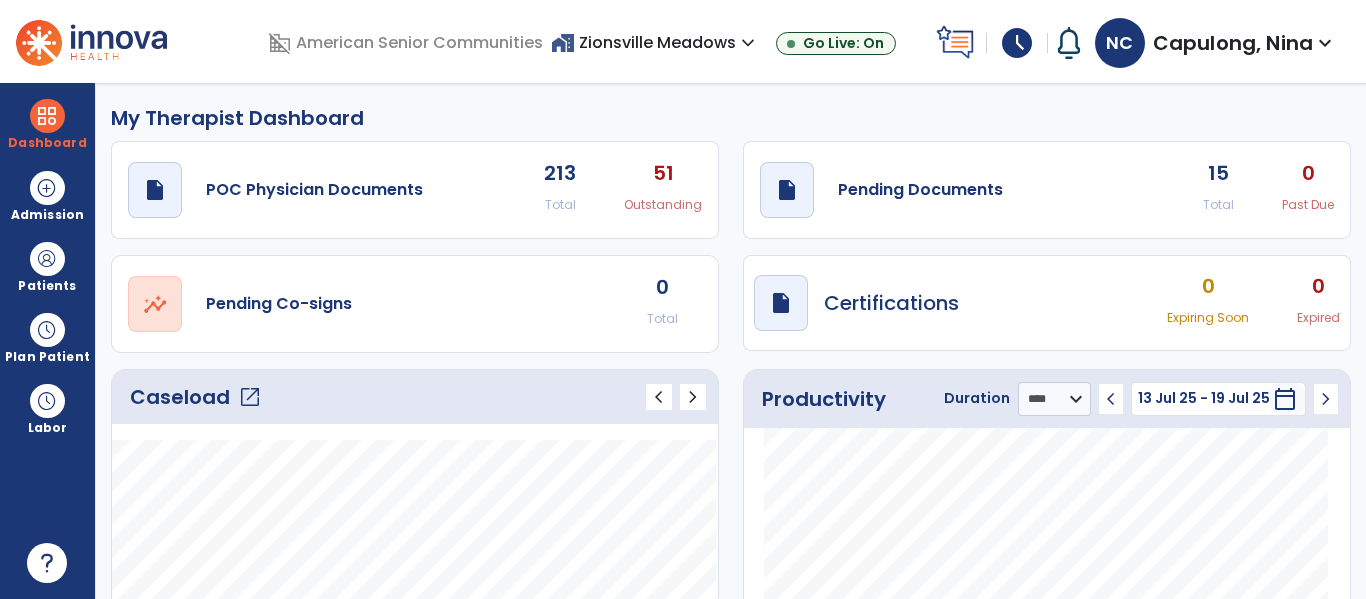 click on "open_in_new" 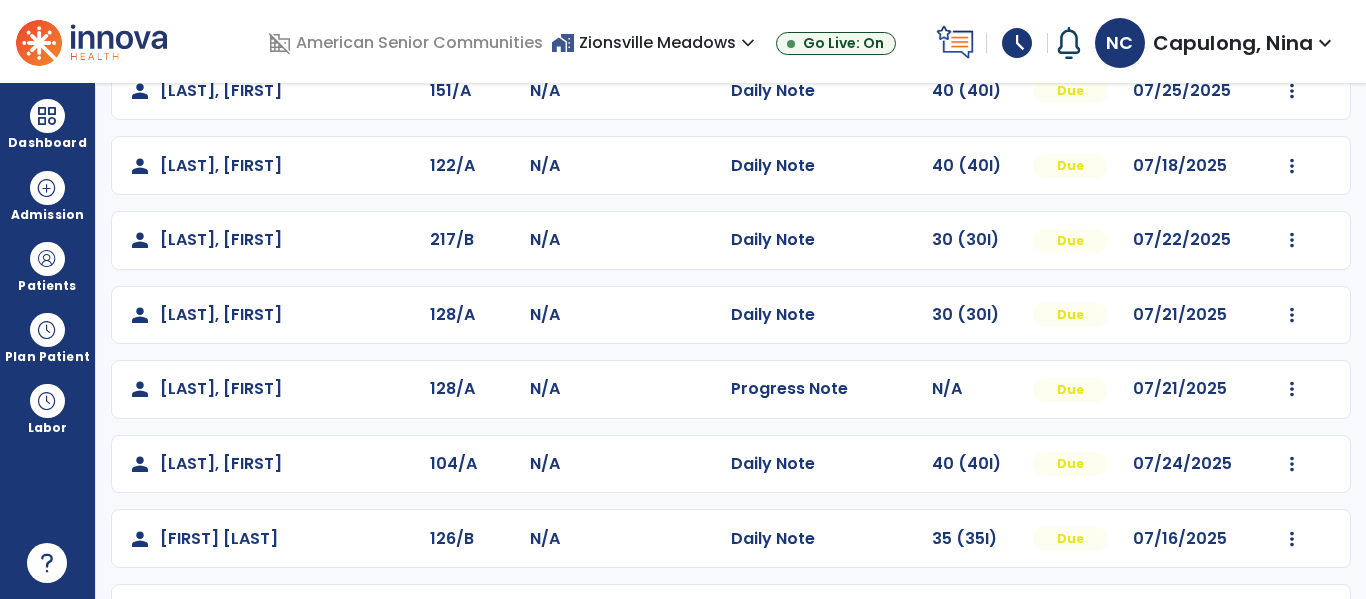 scroll, scrollTop: 419, scrollLeft: 0, axis: vertical 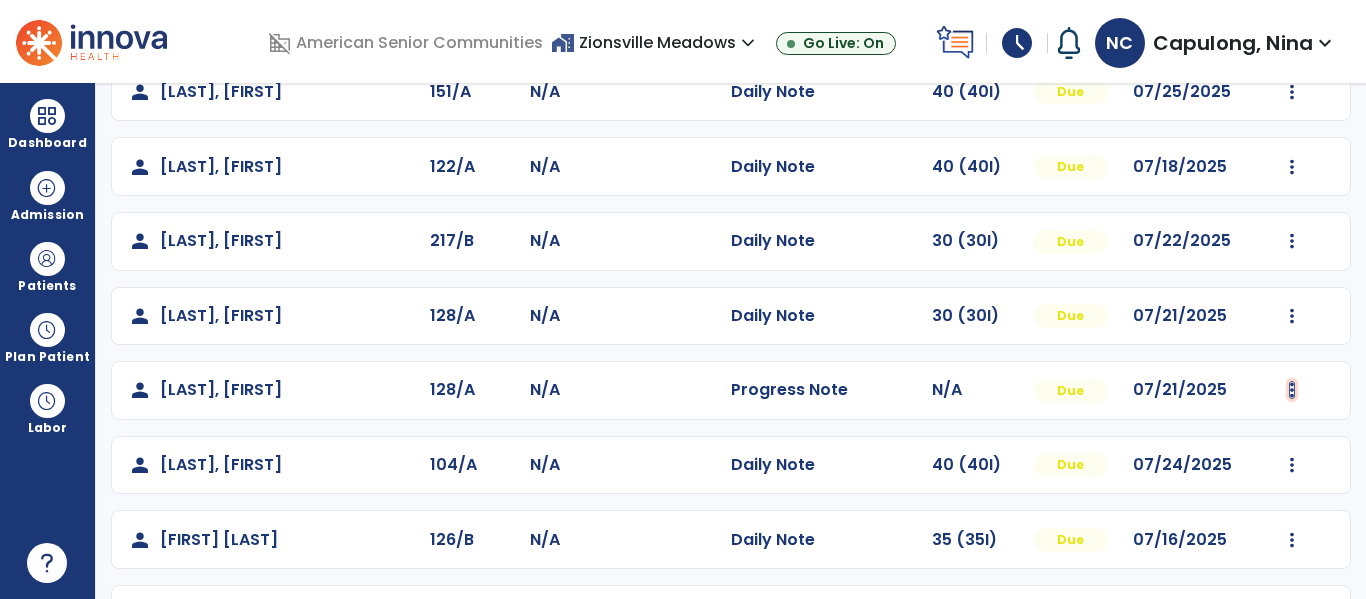 click at bounding box center [1292, -131] 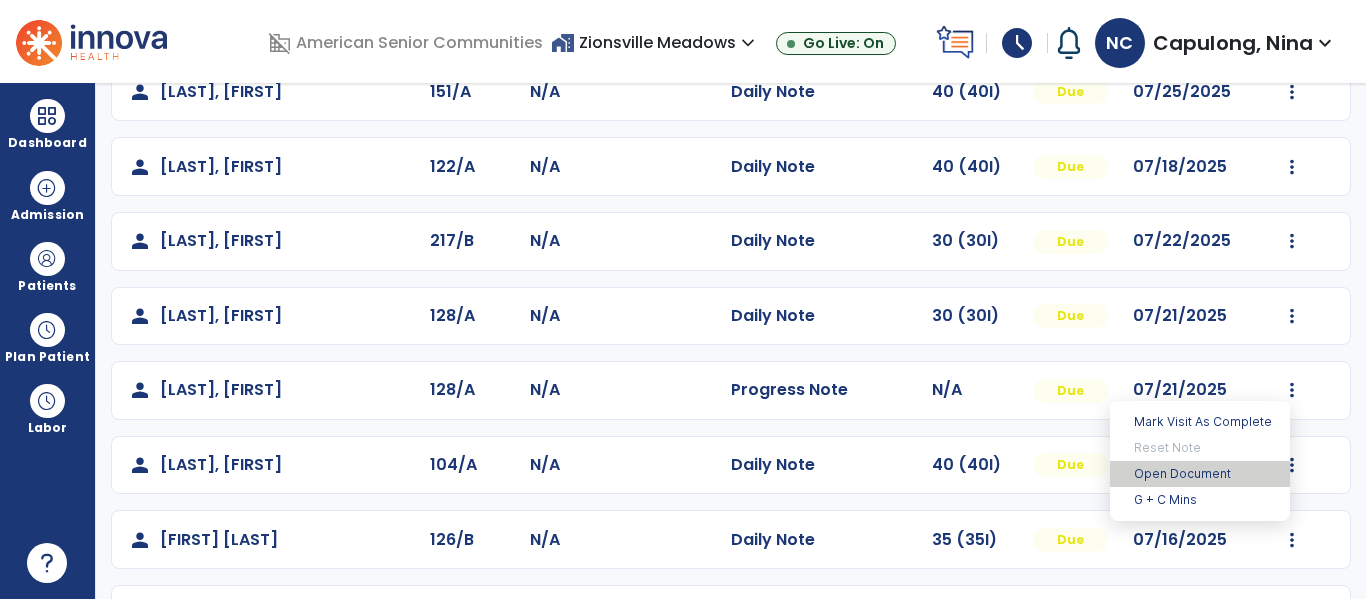 click on "Open Document" at bounding box center [1200, 474] 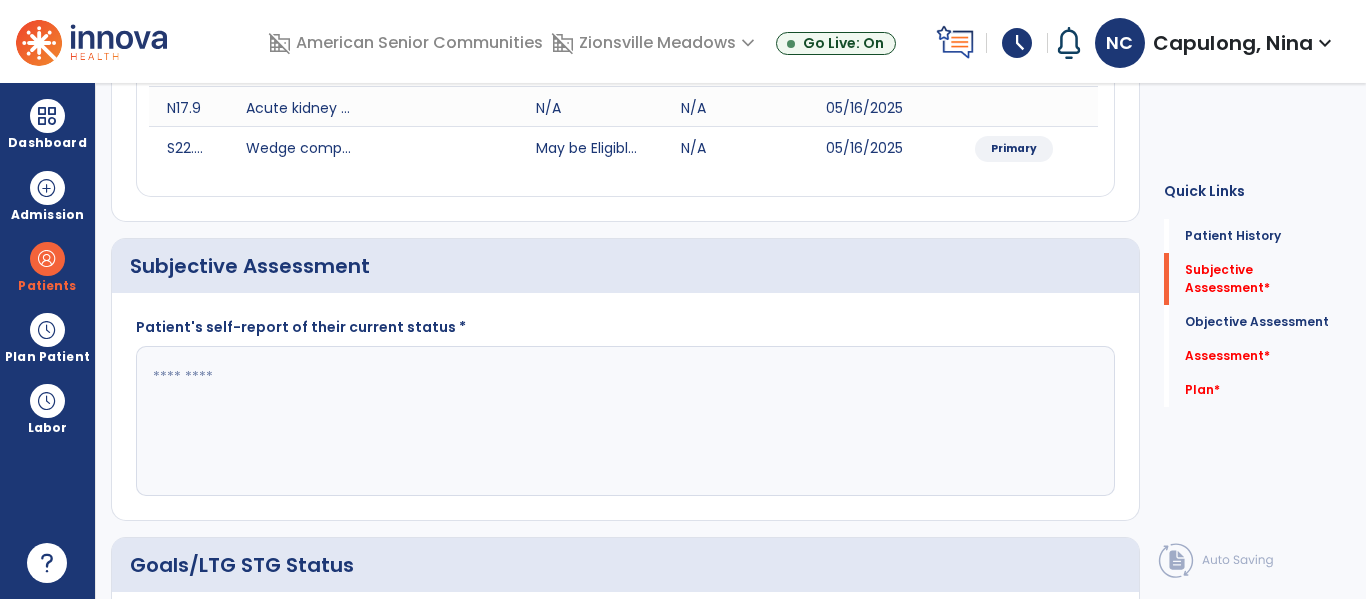 click 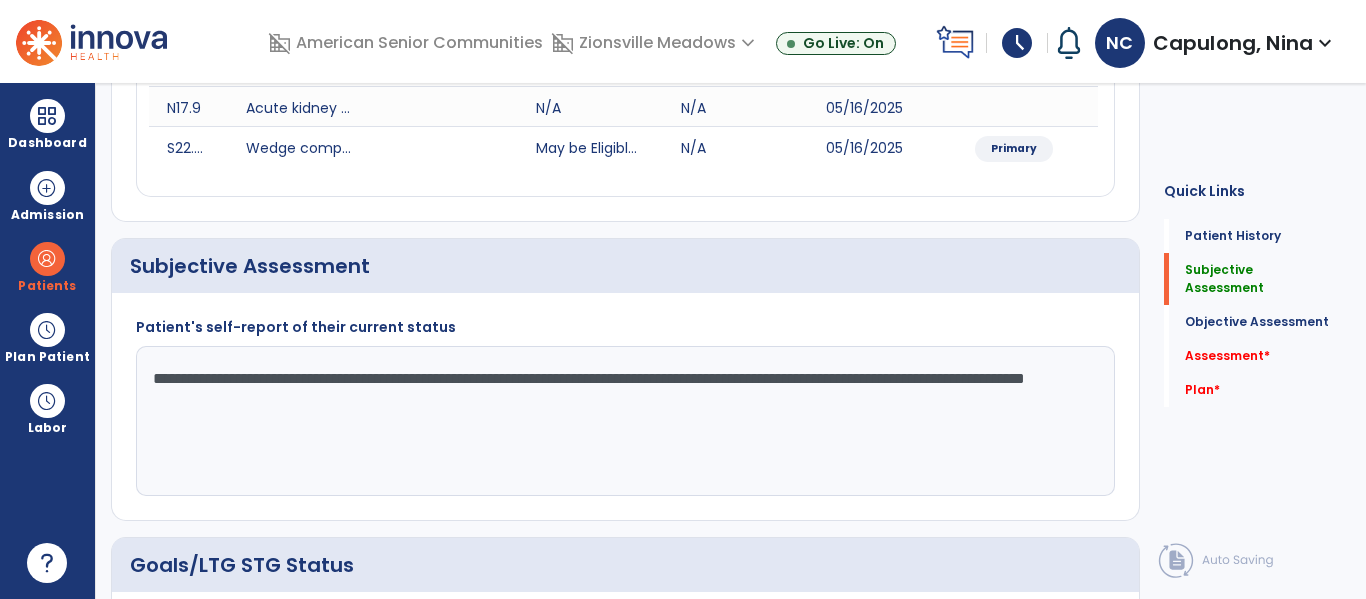 click on "**********" 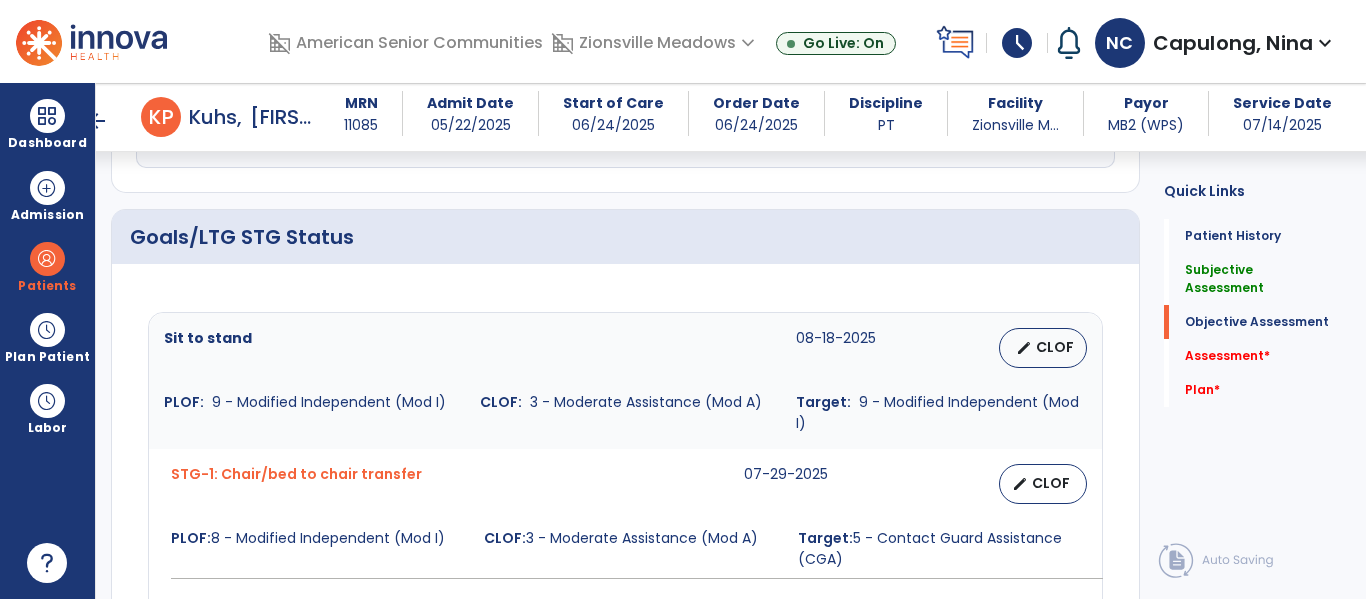type on "**********" 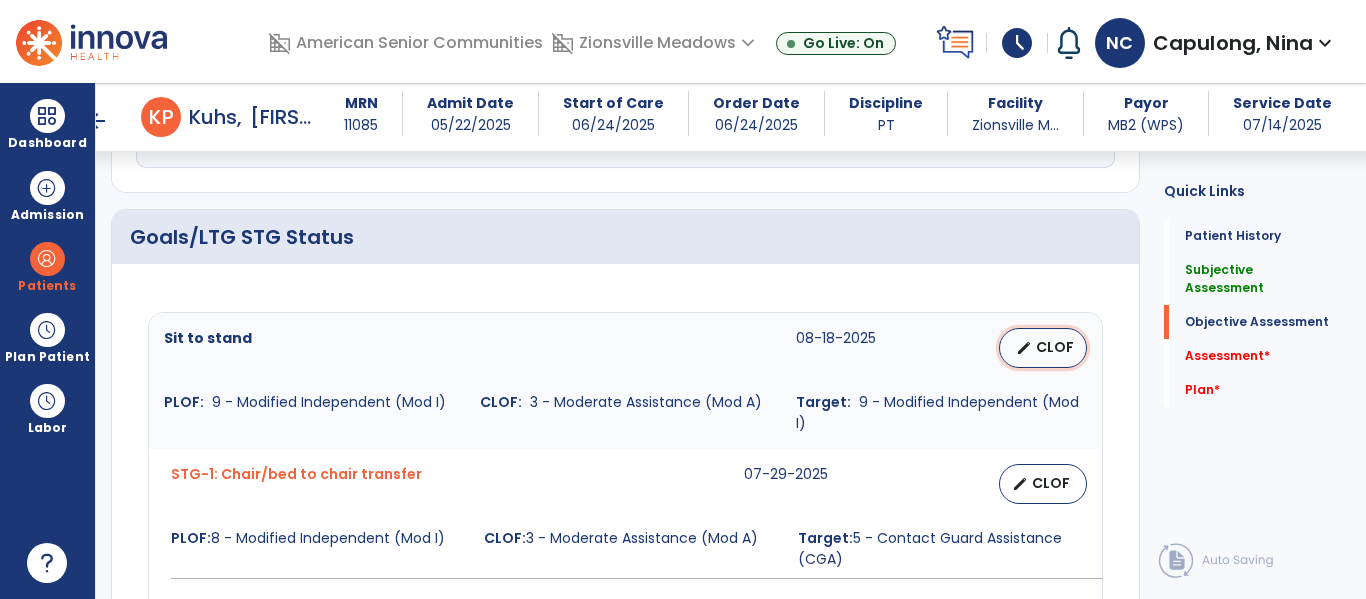 click on "CLOF" at bounding box center [1055, 347] 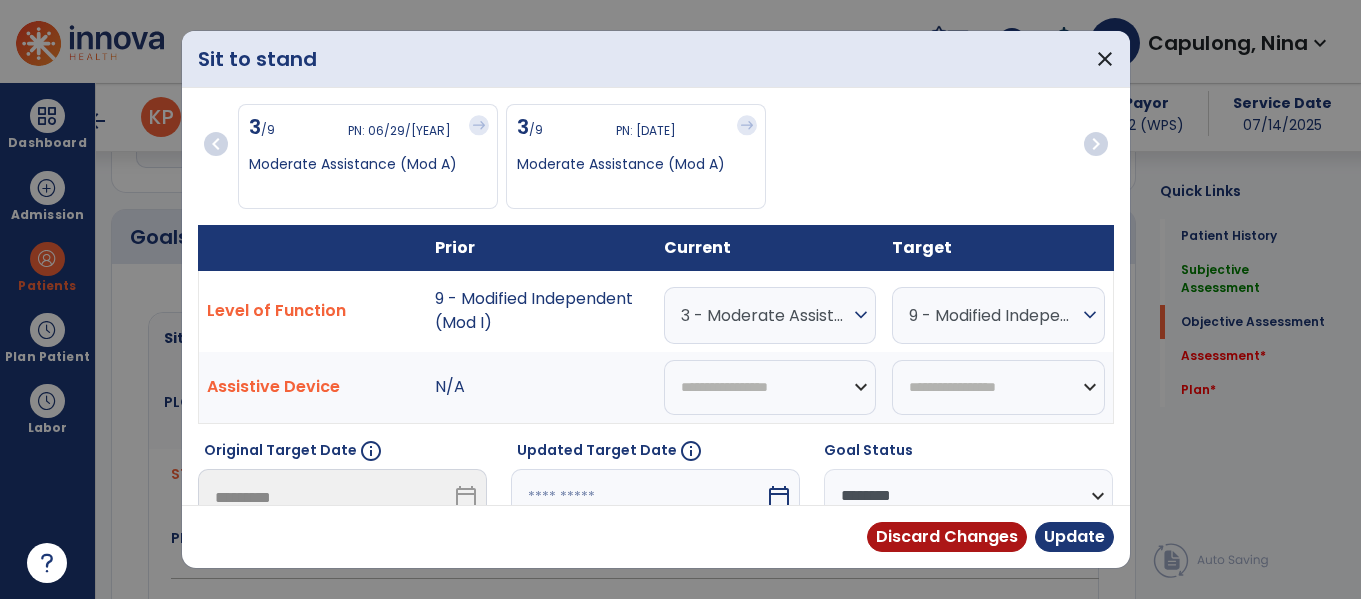 scroll, scrollTop: 728, scrollLeft: 0, axis: vertical 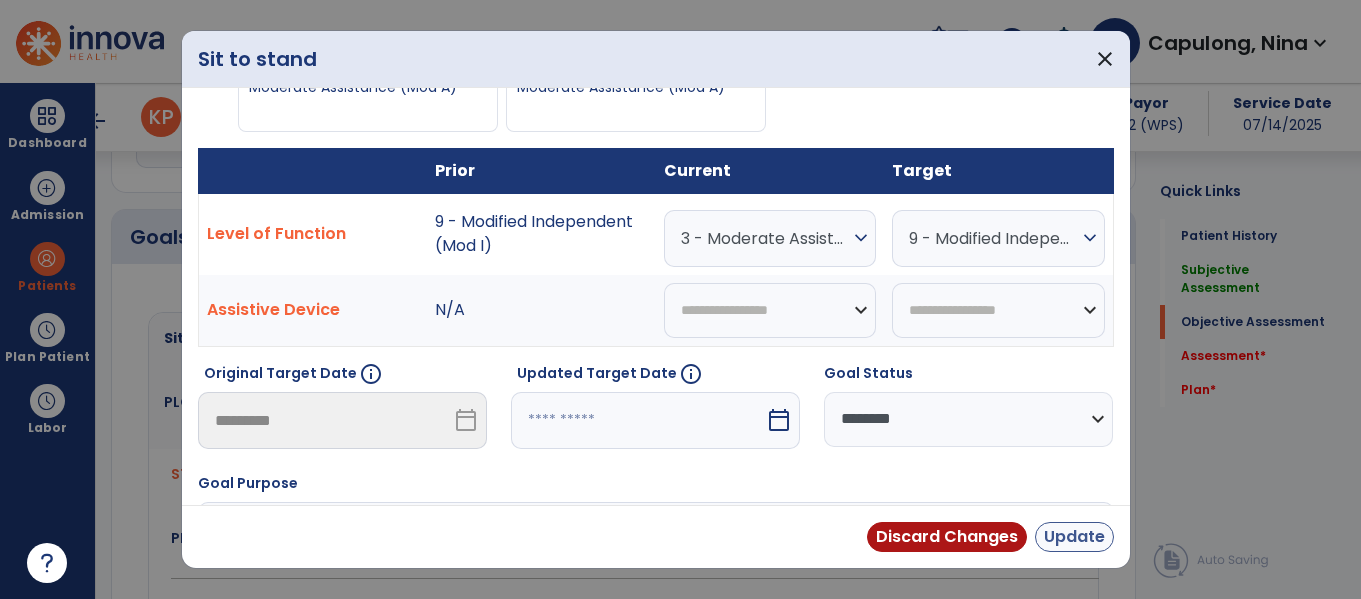 click on "Update" at bounding box center (1074, 537) 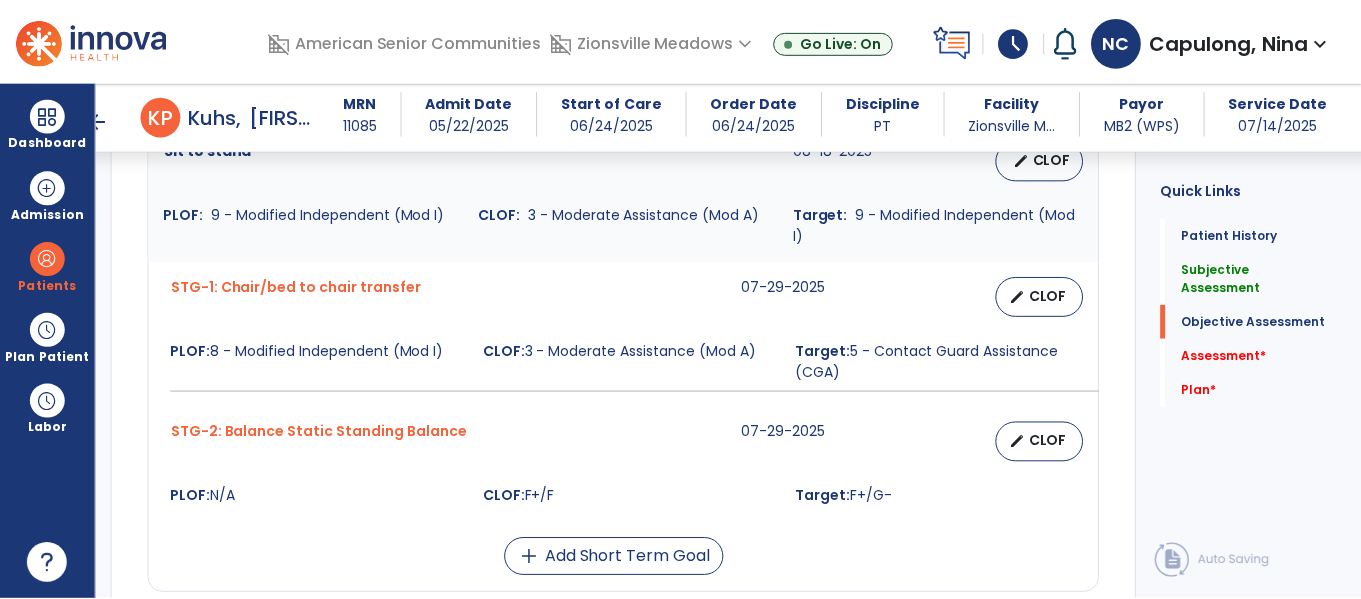 scroll, scrollTop: 921, scrollLeft: 0, axis: vertical 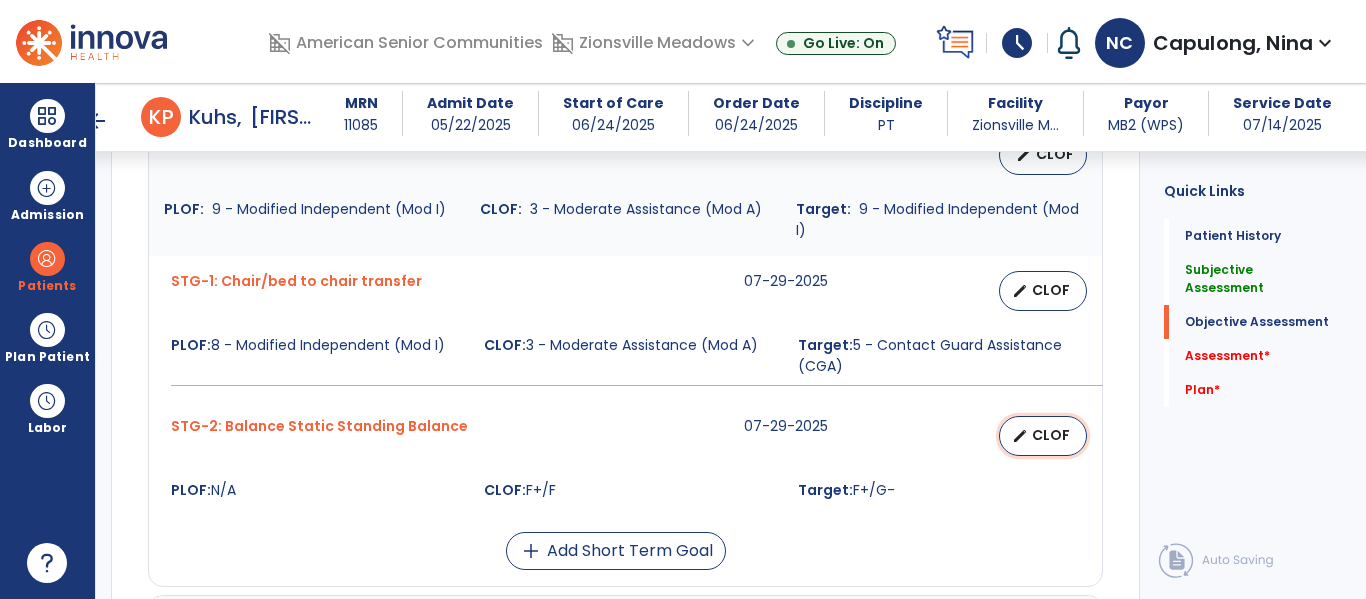 click on "edit   CLOF" at bounding box center (1043, 436) 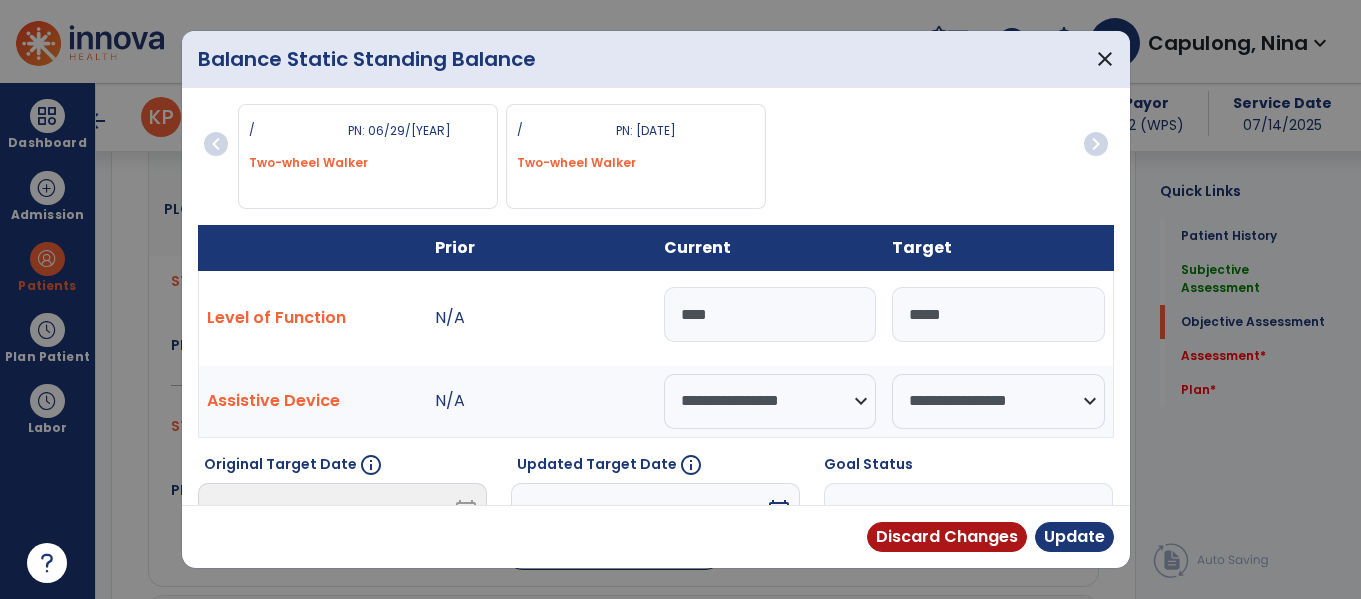 scroll, scrollTop: 921, scrollLeft: 0, axis: vertical 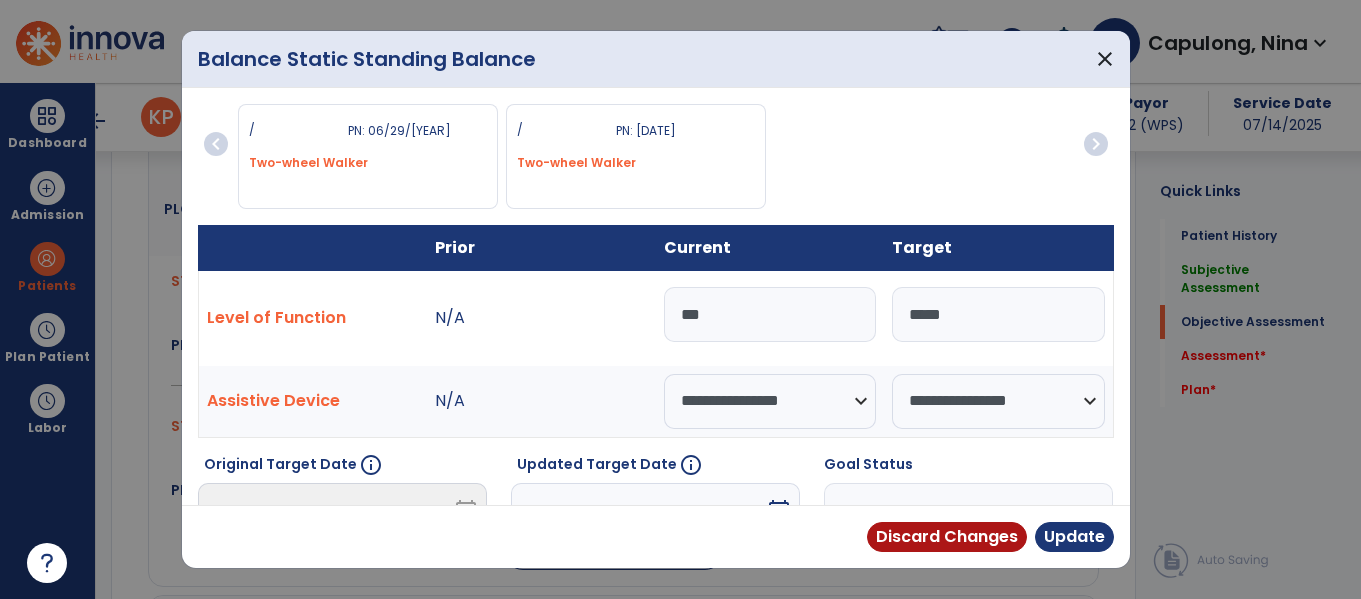 type on "**" 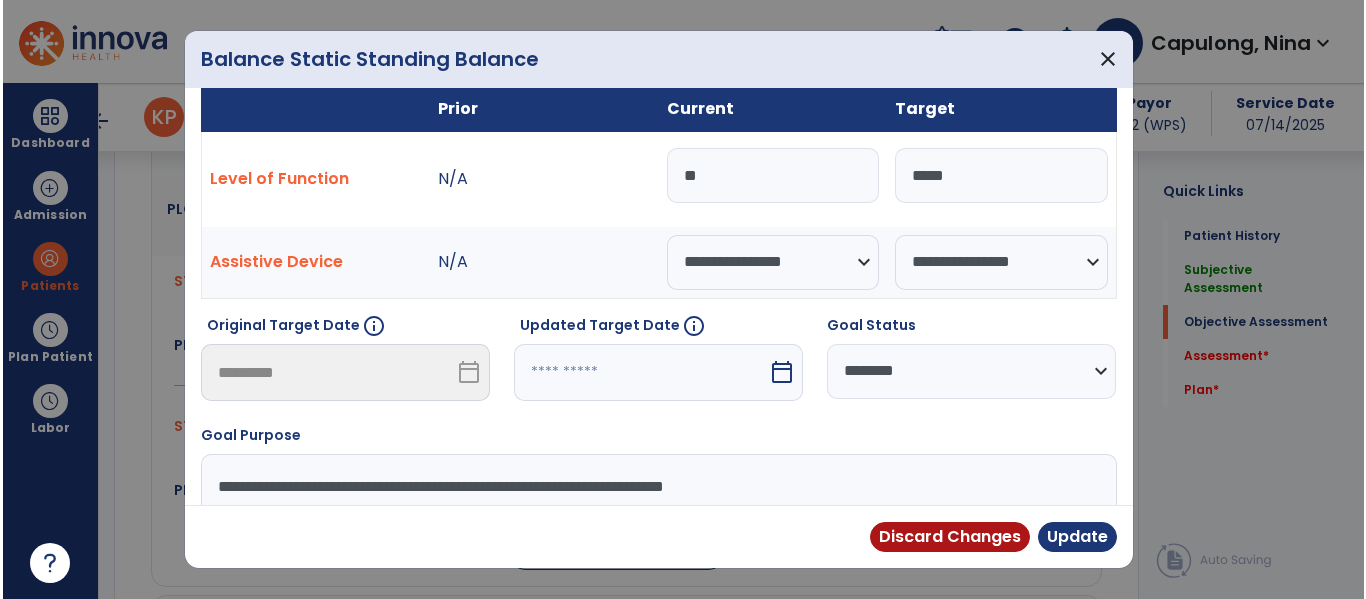 scroll, scrollTop: 129, scrollLeft: 0, axis: vertical 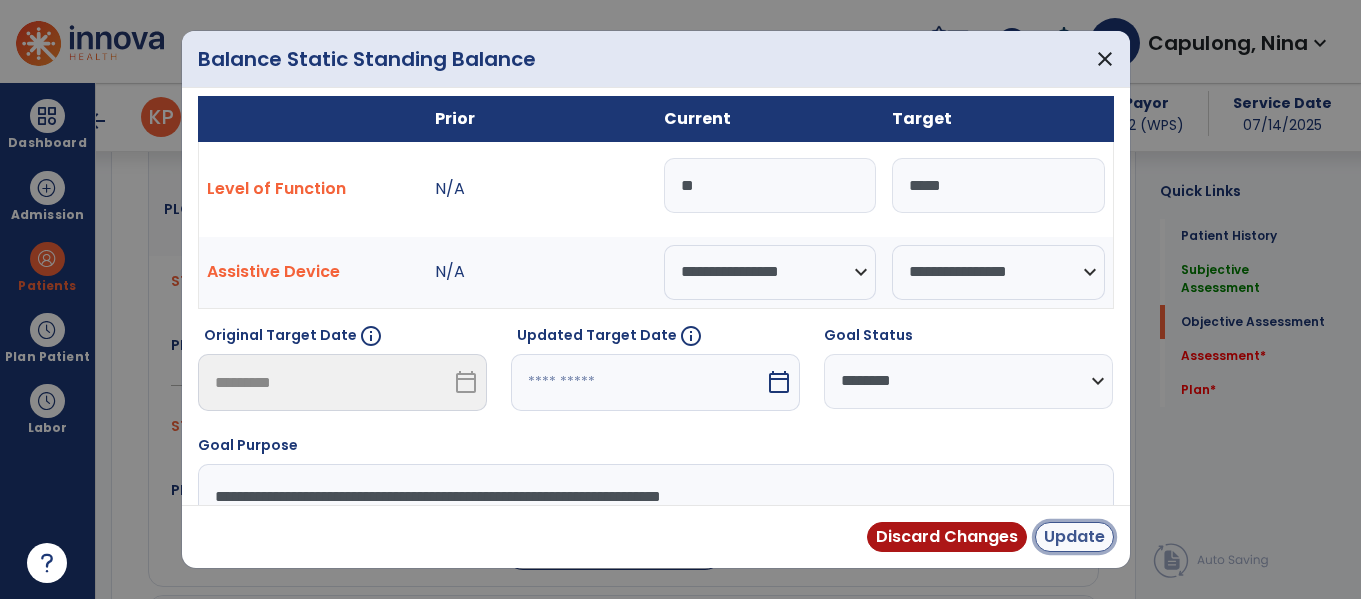 click on "Update" at bounding box center [1074, 537] 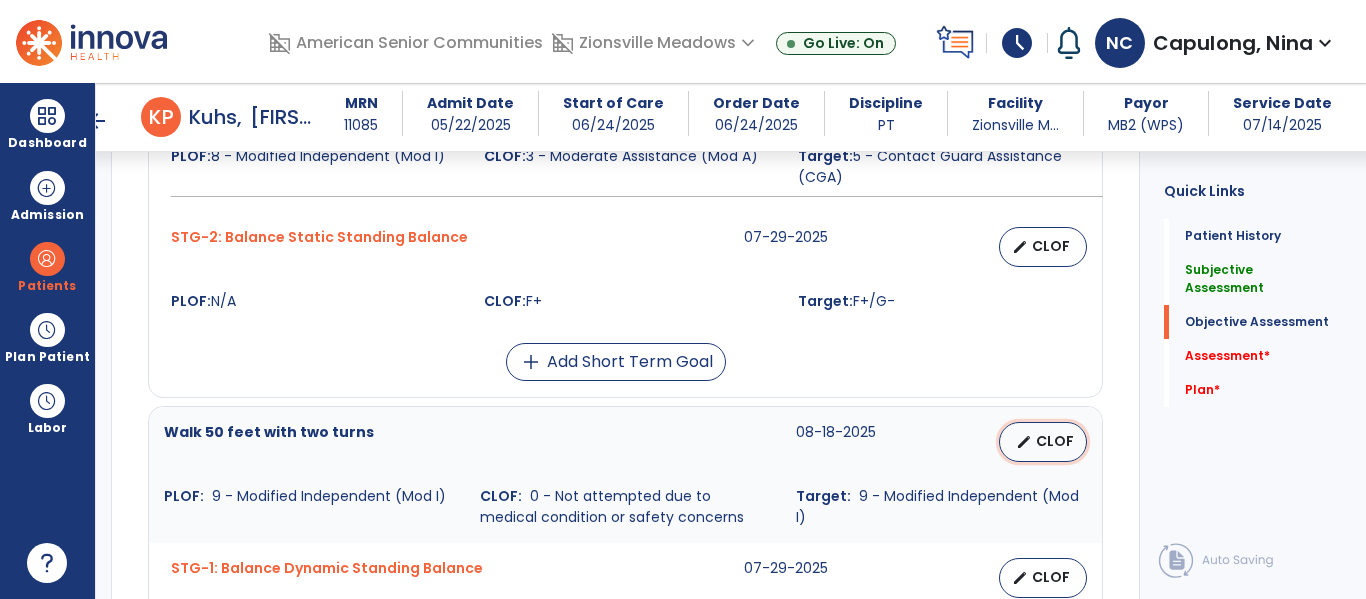 click on "edit   CLOF" at bounding box center [1043, 442] 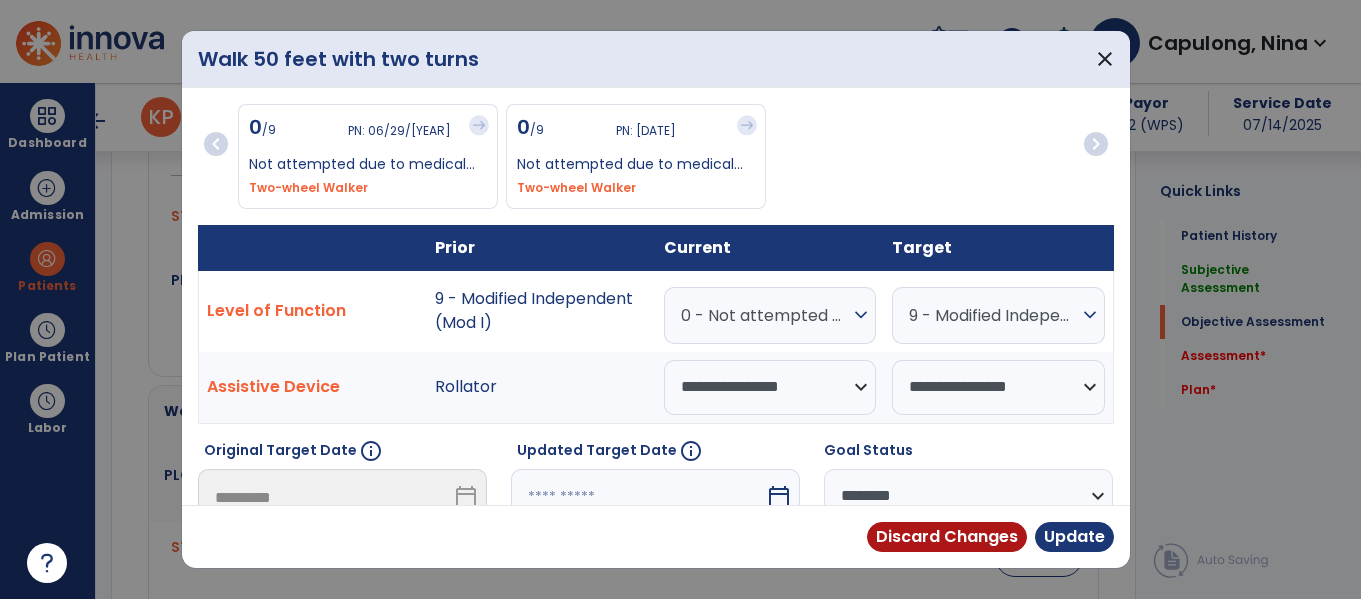 scroll, scrollTop: 1131, scrollLeft: 0, axis: vertical 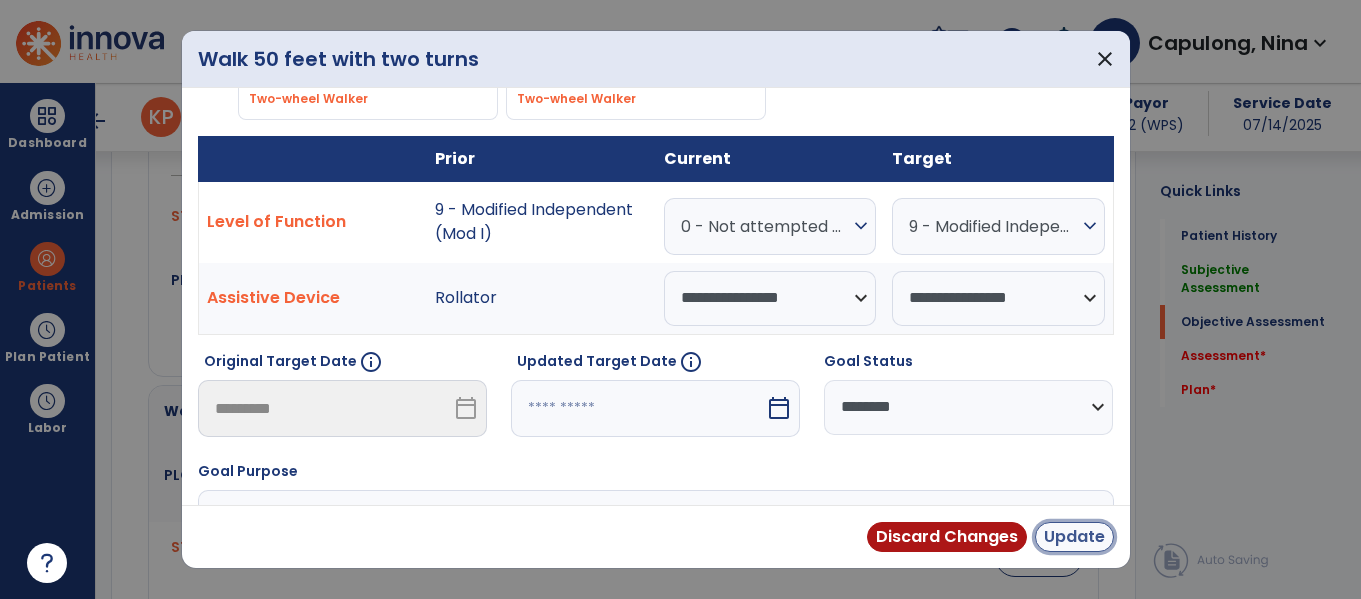 click on "Update" at bounding box center (1074, 537) 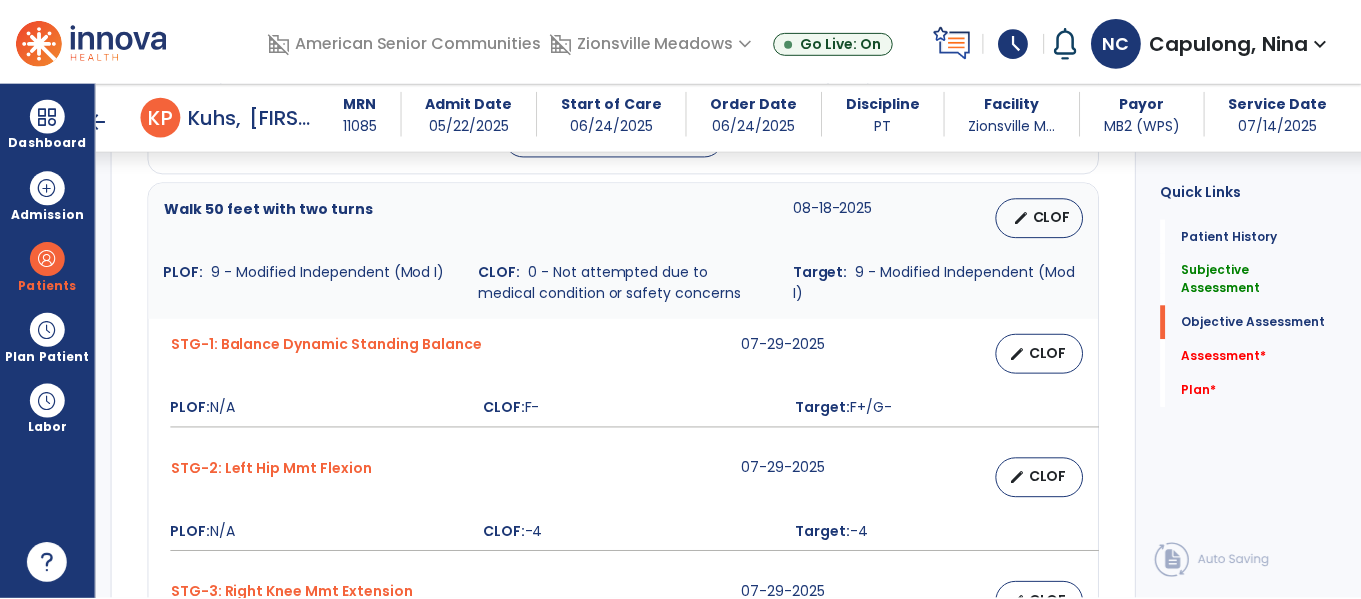 scroll, scrollTop: 1336, scrollLeft: 0, axis: vertical 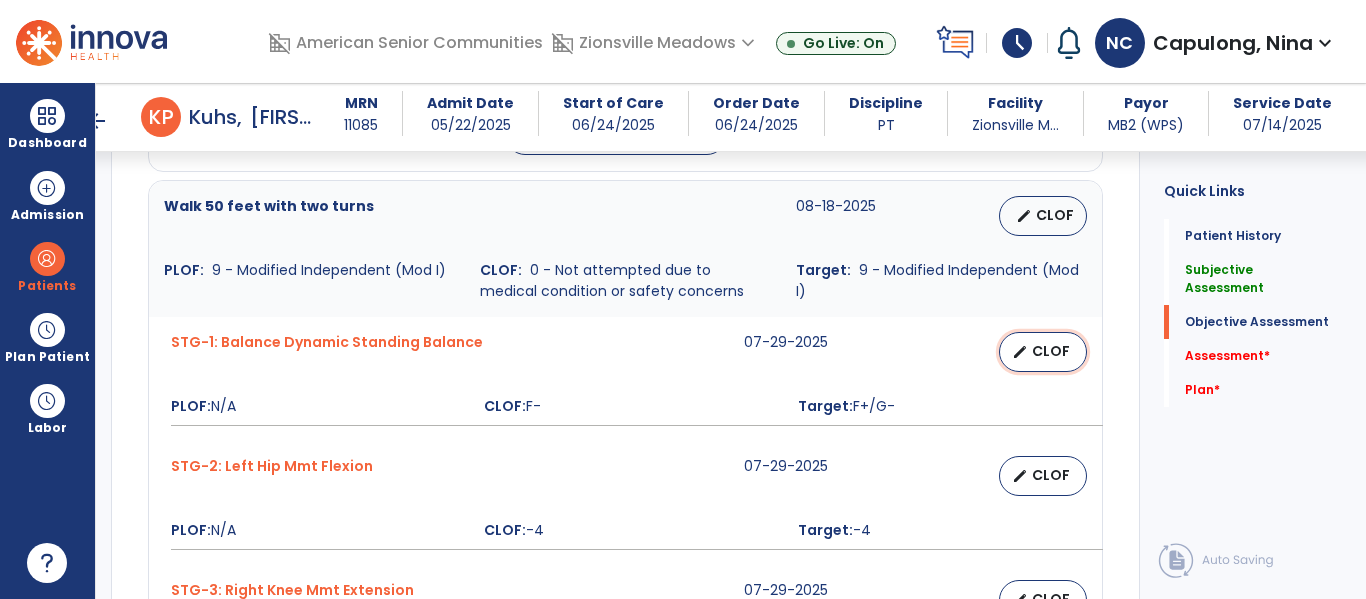click on "CLOF" at bounding box center [1051, 351] 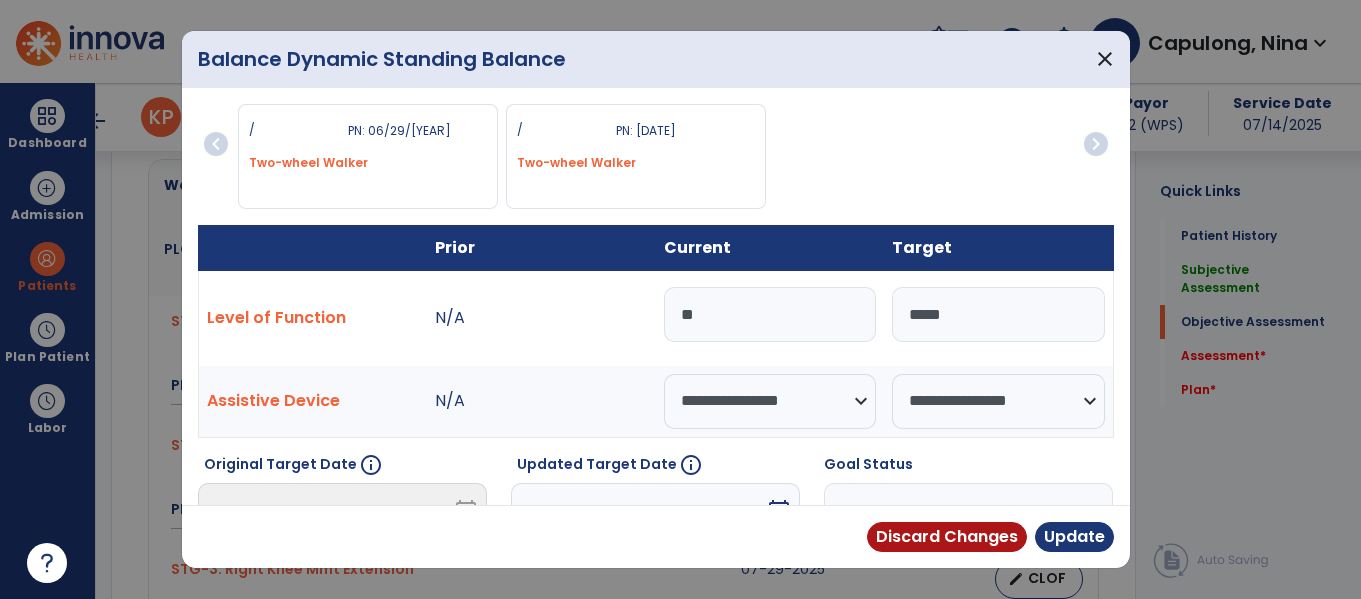 scroll, scrollTop: 1357, scrollLeft: 0, axis: vertical 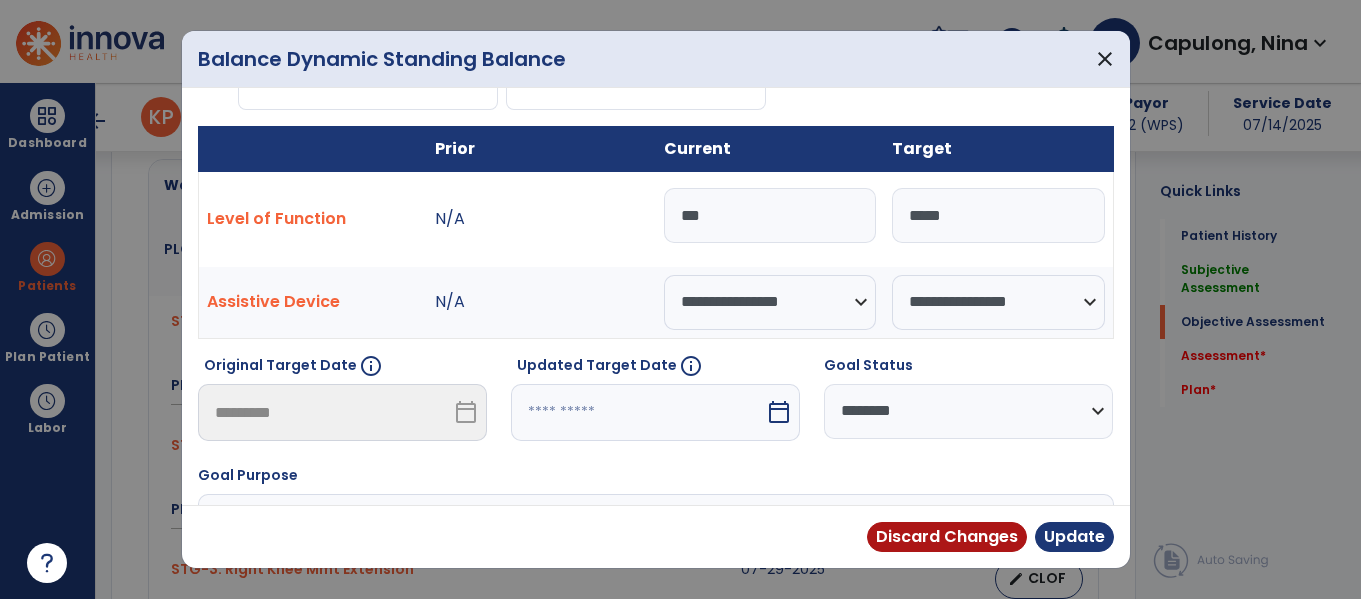 type on "****" 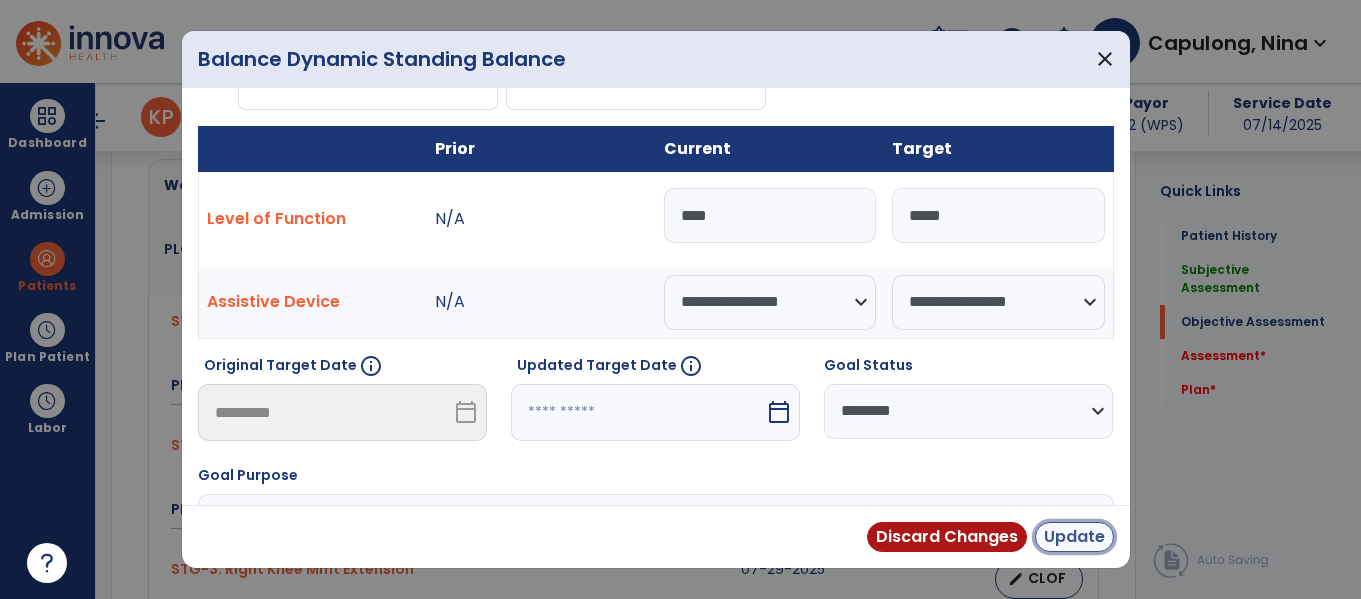click on "Update" at bounding box center (1074, 537) 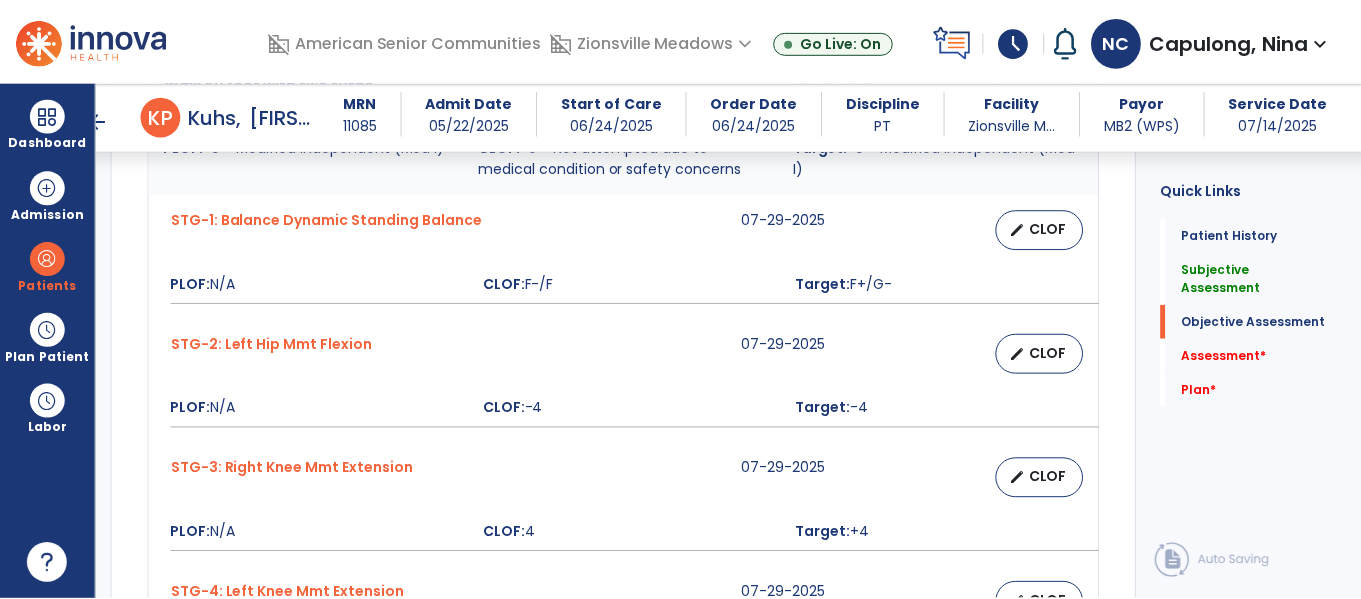 scroll, scrollTop: 1457, scrollLeft: 0, axis: vertical 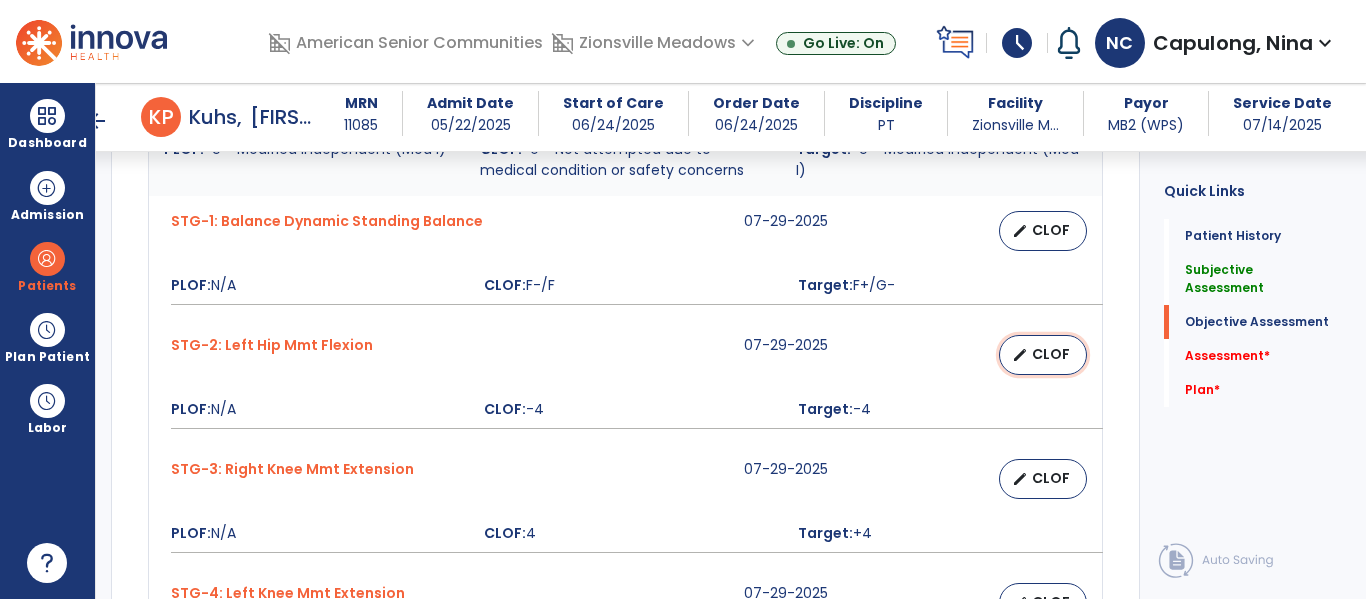 click on "CLOF" at bounding box center [1051, 354] 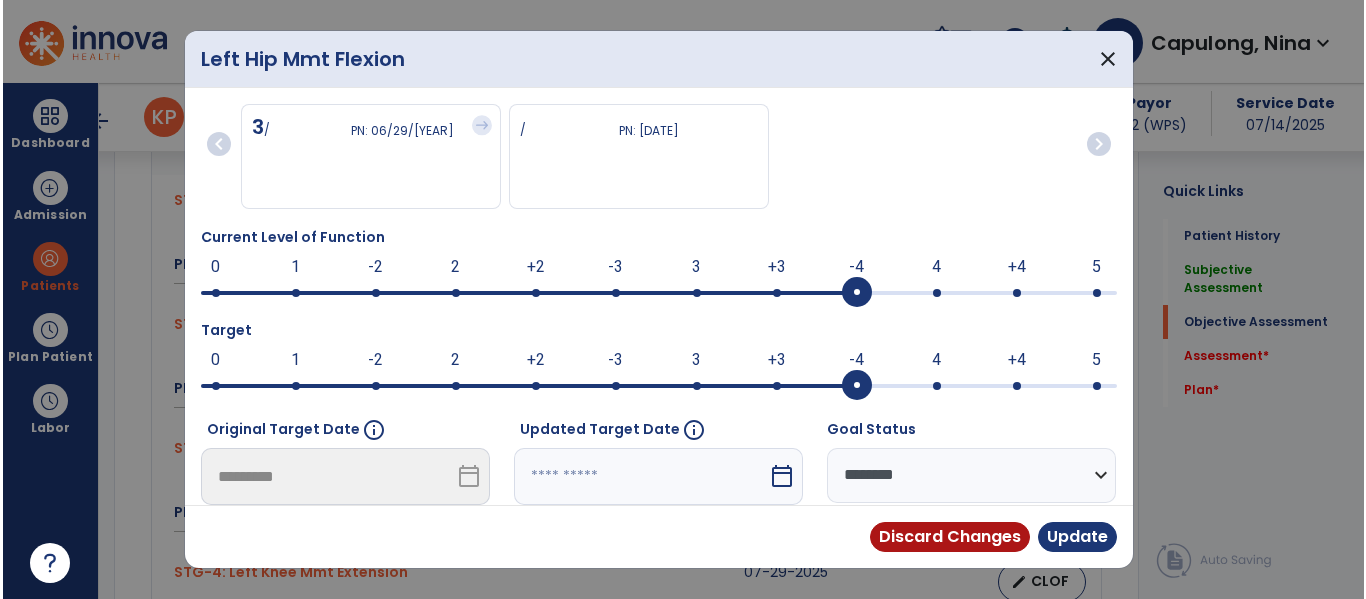 scroll, scrollTop: 1478, scrollLeft: 0, axis: vertical 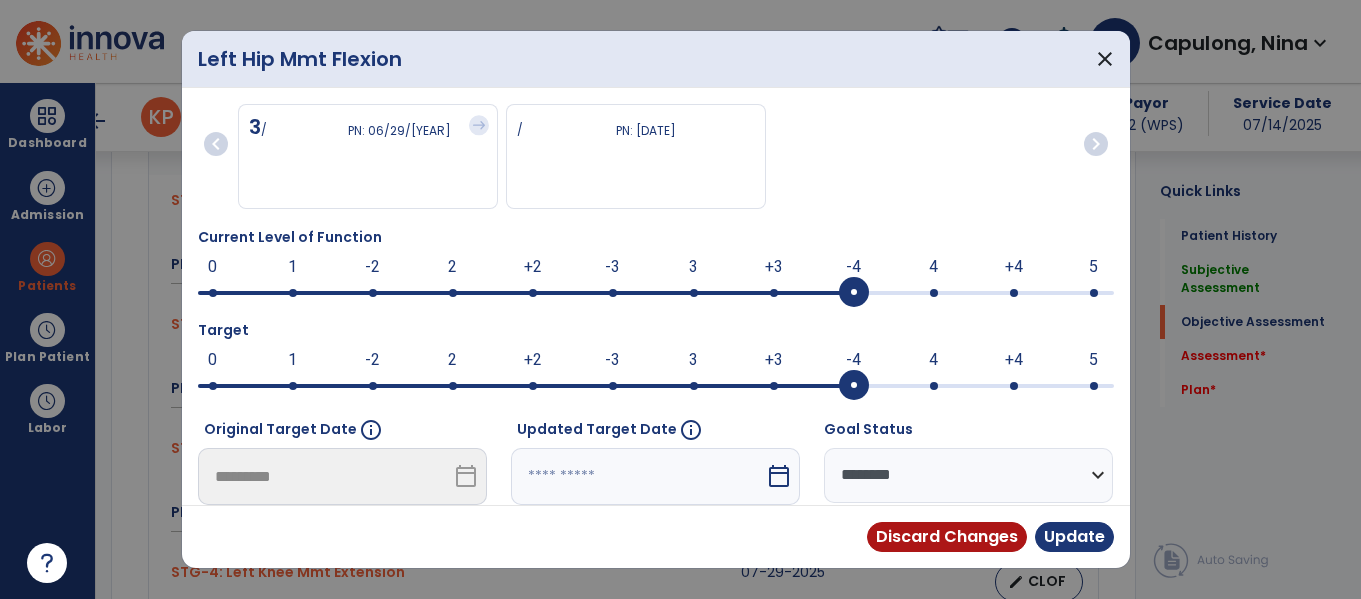 click at bounding box center [656, 386] 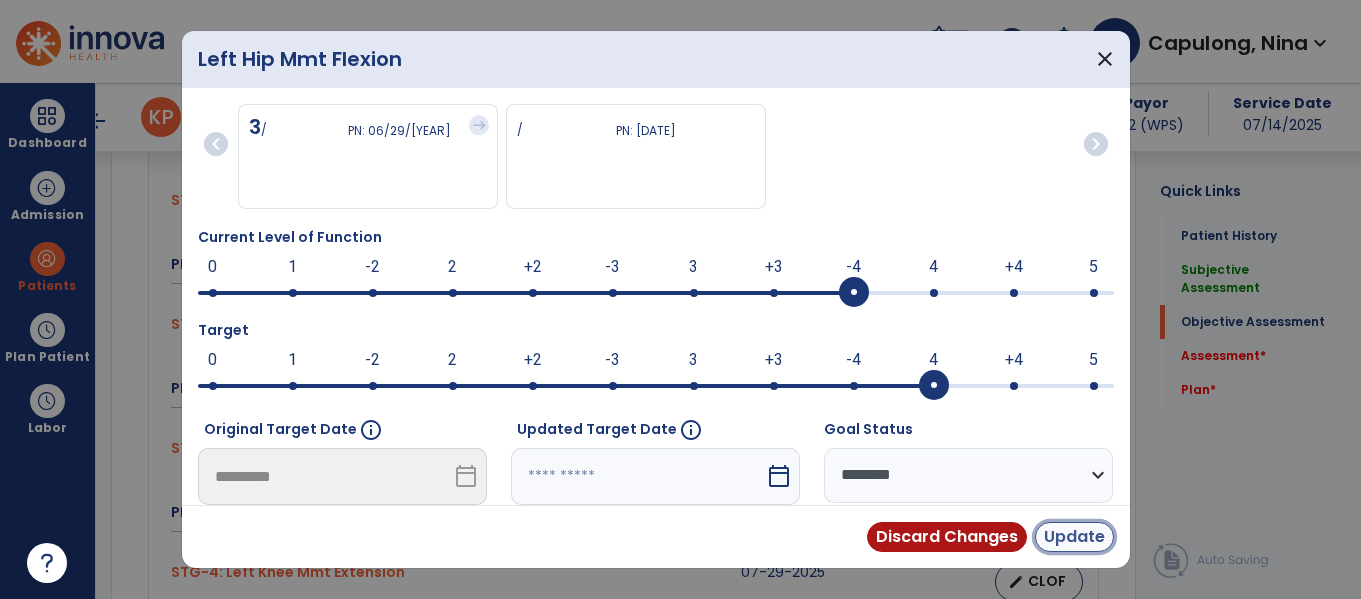 click on "Update" at bounding box center [1074, 537] 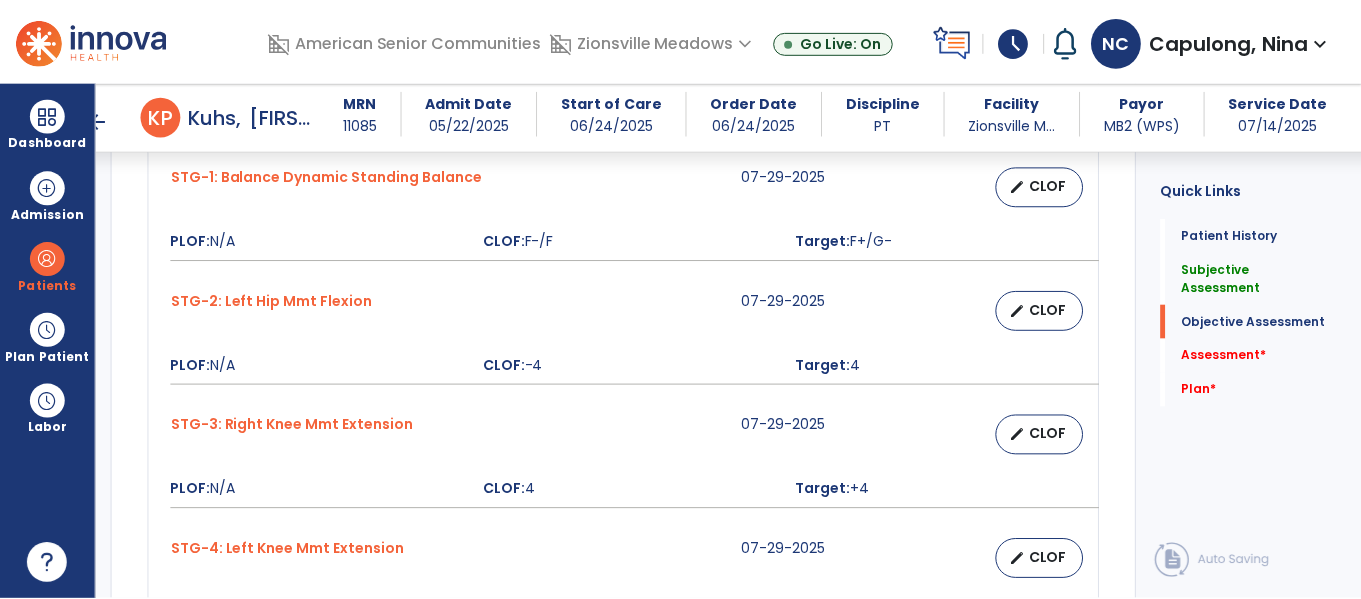 scroll, scrollTop: 1515, scrollLeft: 0, axis: vertical 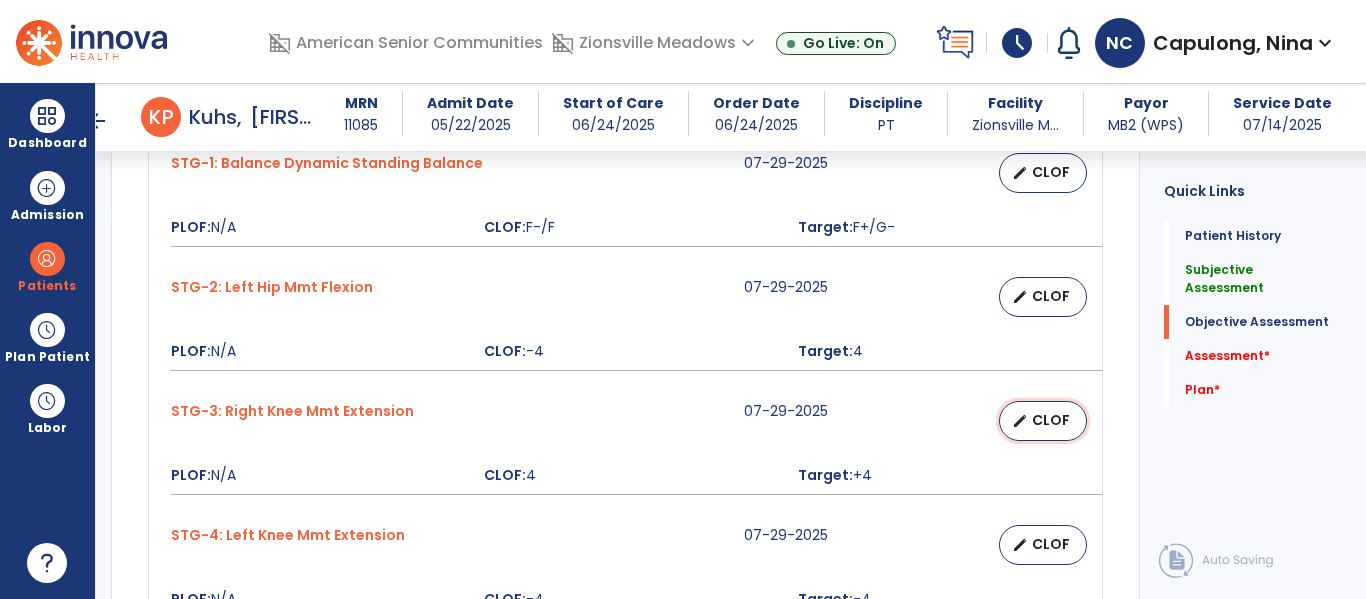 click on "CLOF" at bounding box center (1051, 420) 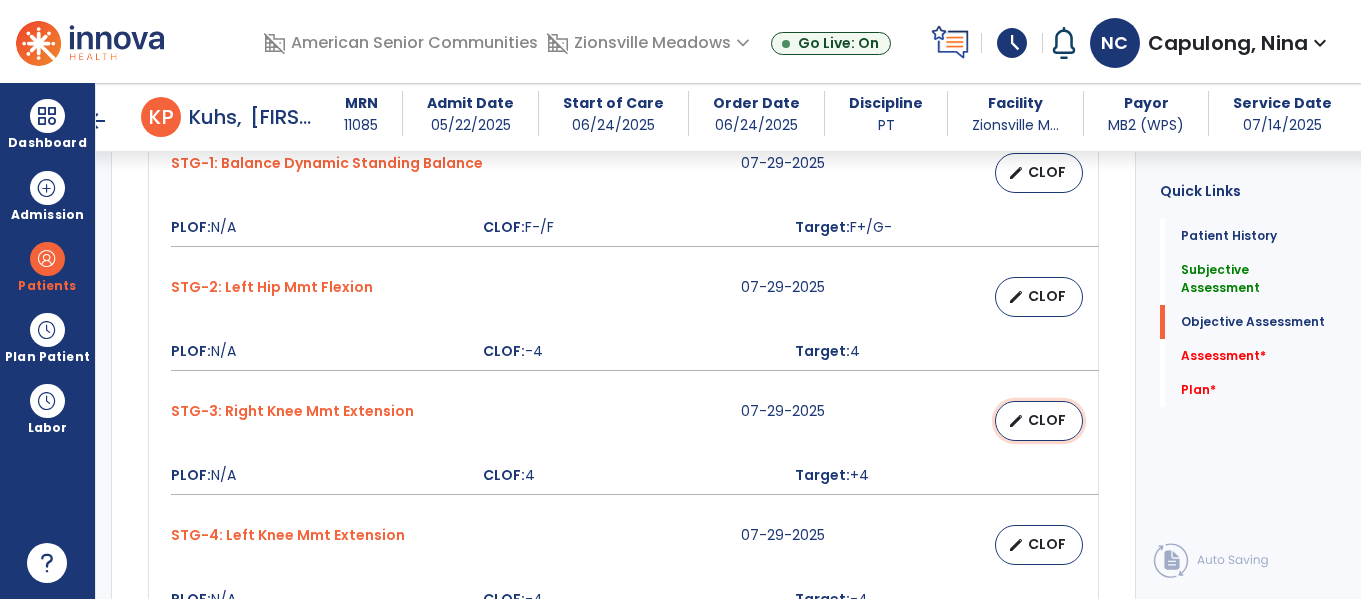 select on "********" 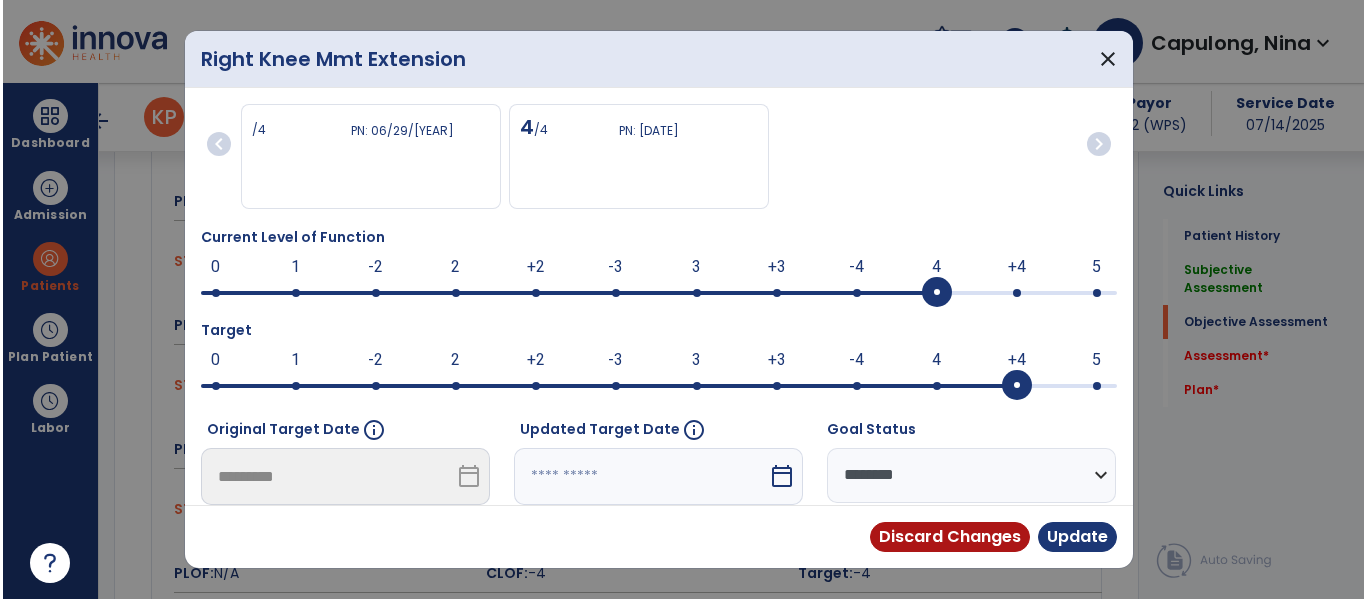 scroll, scrollTop: 1536, scrollLeft: 0, axis: vertical 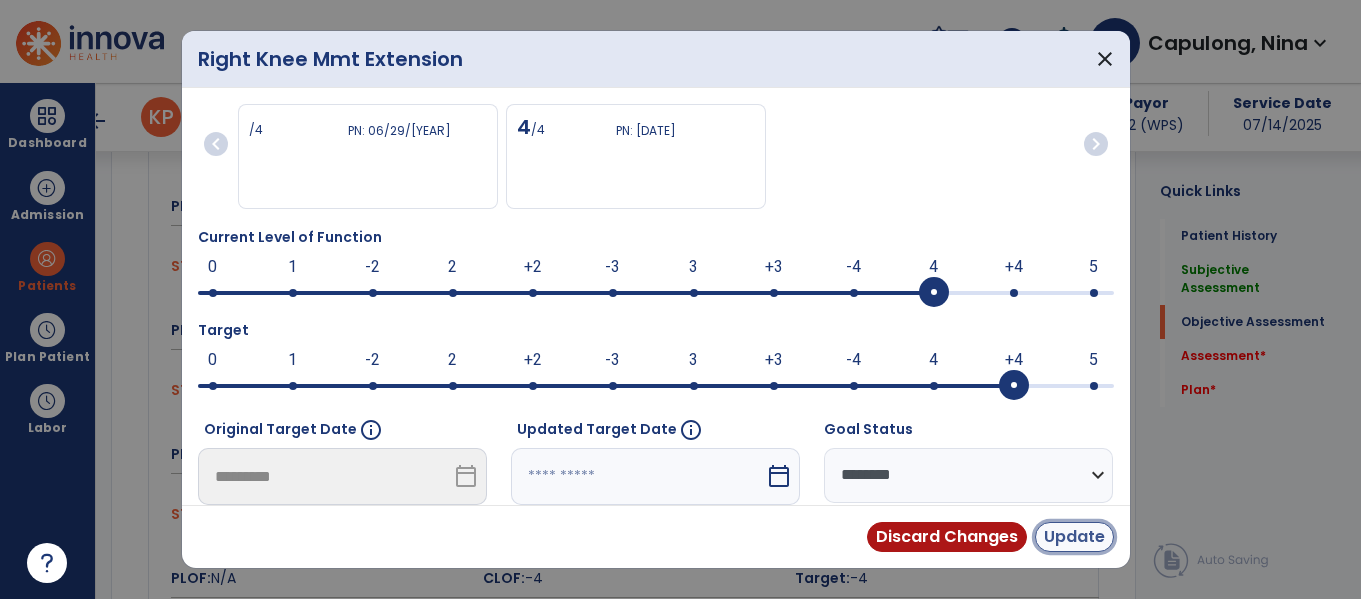 click on "Update" at bounding box center [1074, 537] 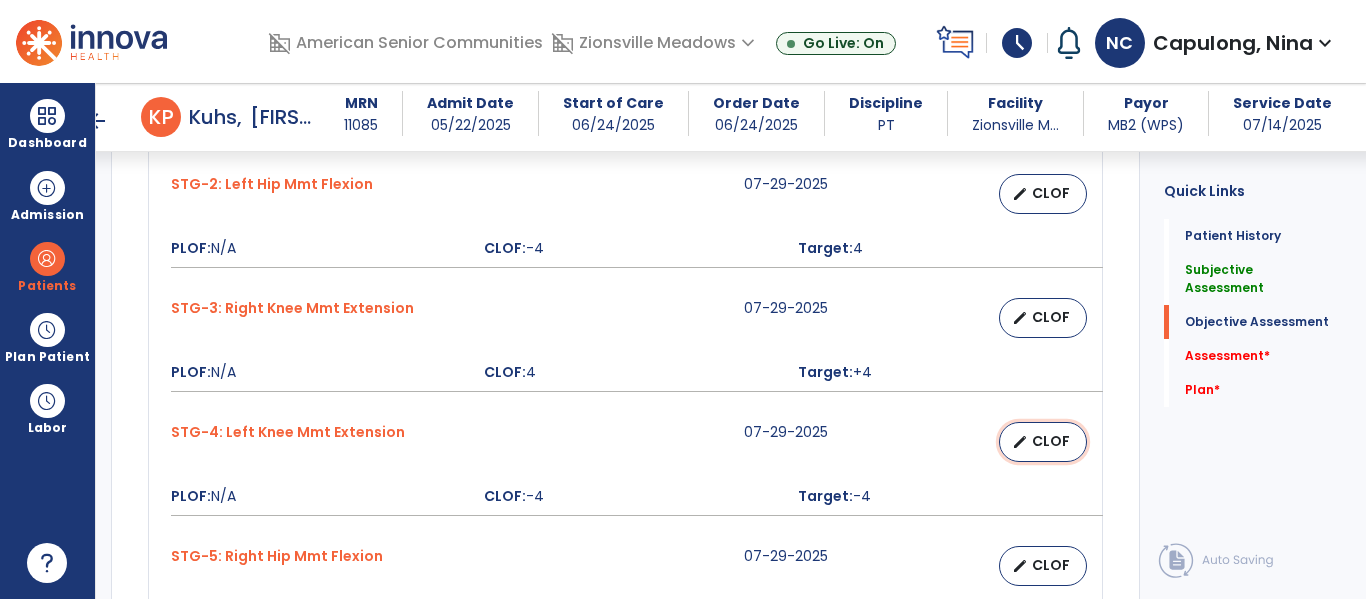 click on "CLOF" at bounding box center [1051, 441] 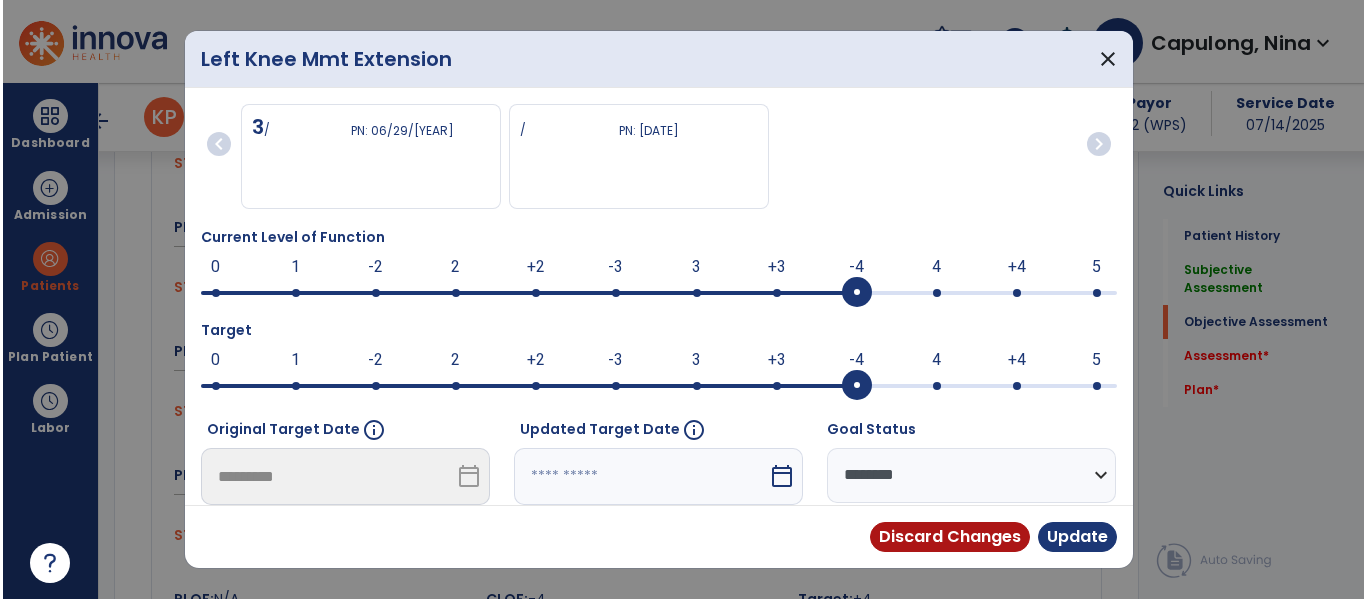 scroll, scrollTop: 1639, scrollLeft: 0, axis: vertical 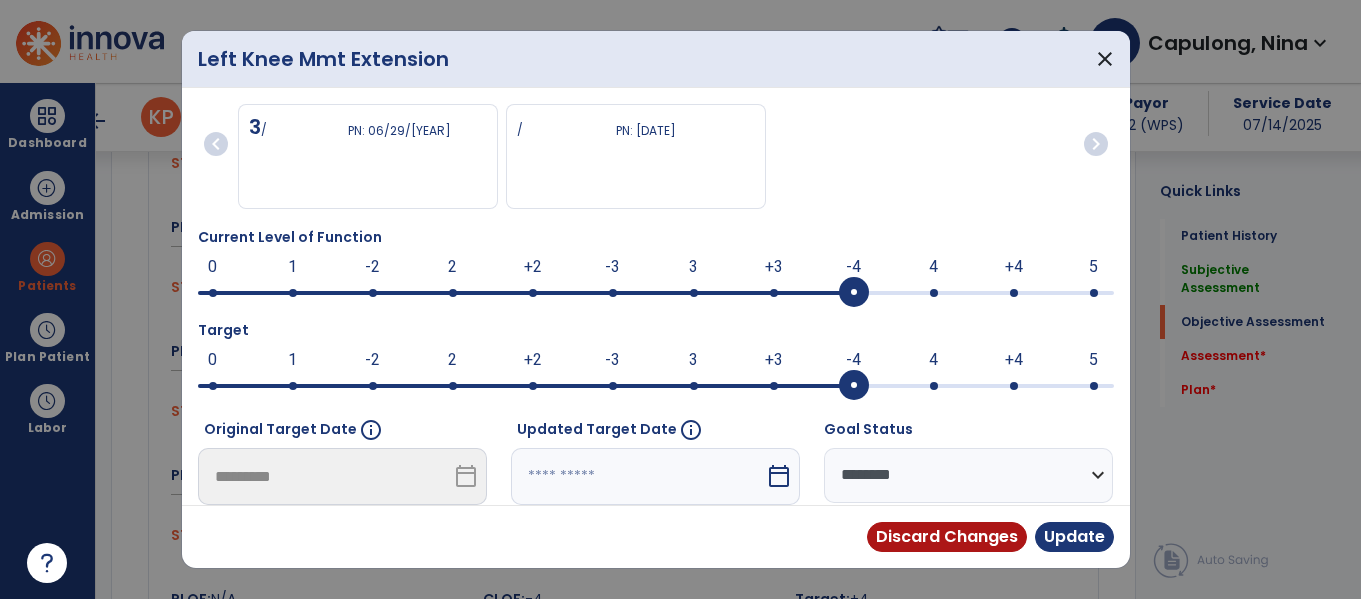 click at bounding box center [934, 386] 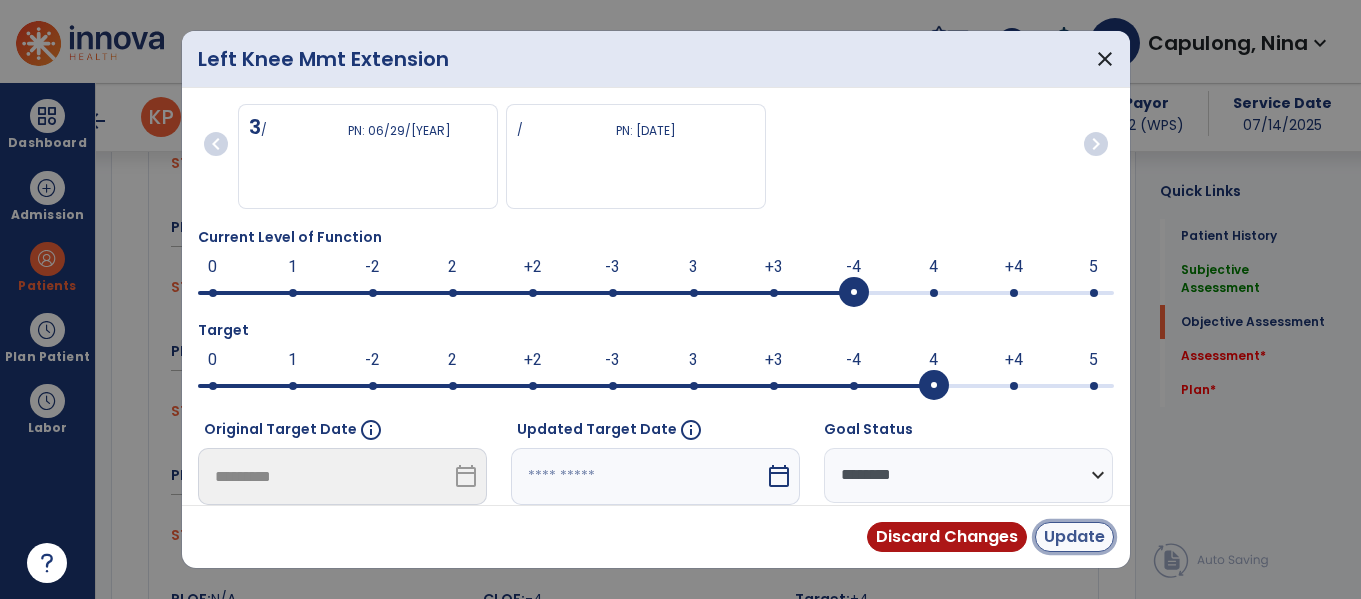 click on "Update" at bounding box center [1074, 537] 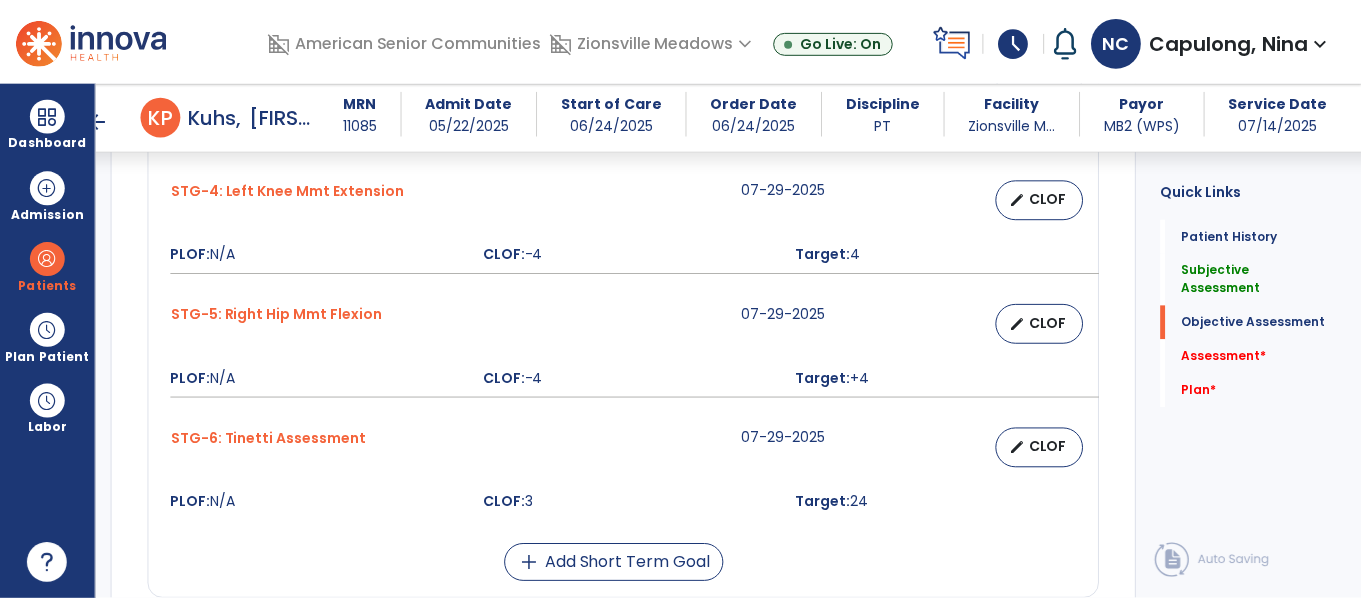 scroll, scrollTop: 1863, scrollLeft: 0, axis: vertical 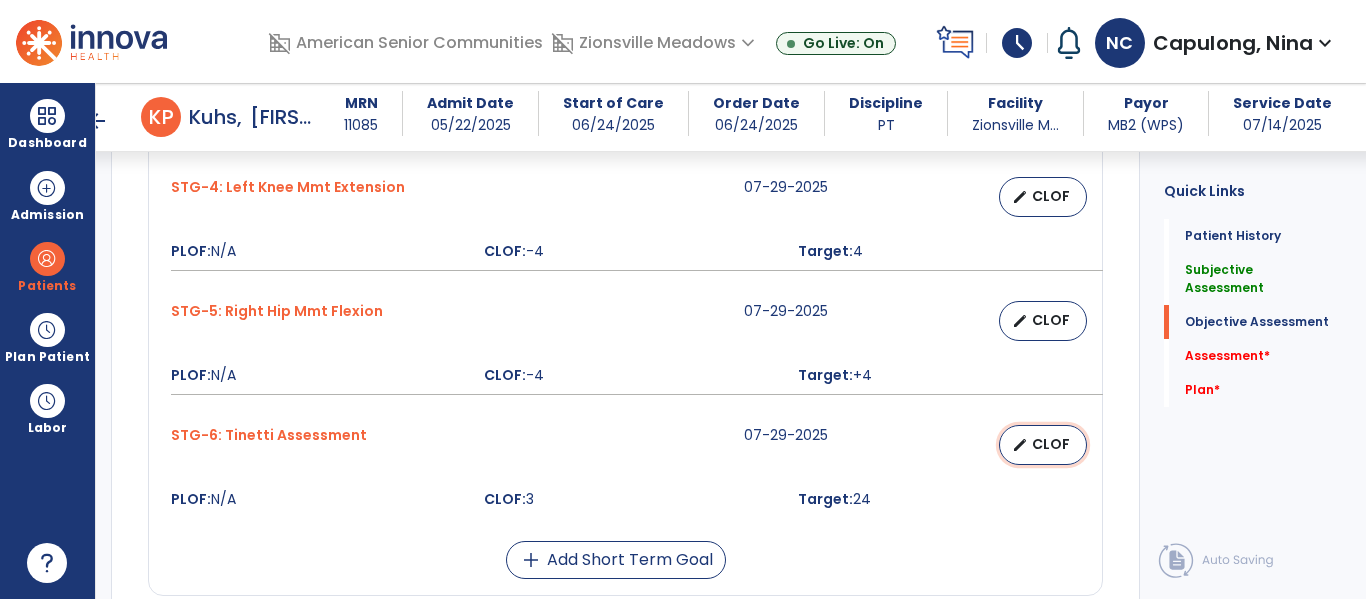 click on "CLOF" at bounding box center [1051, 444] 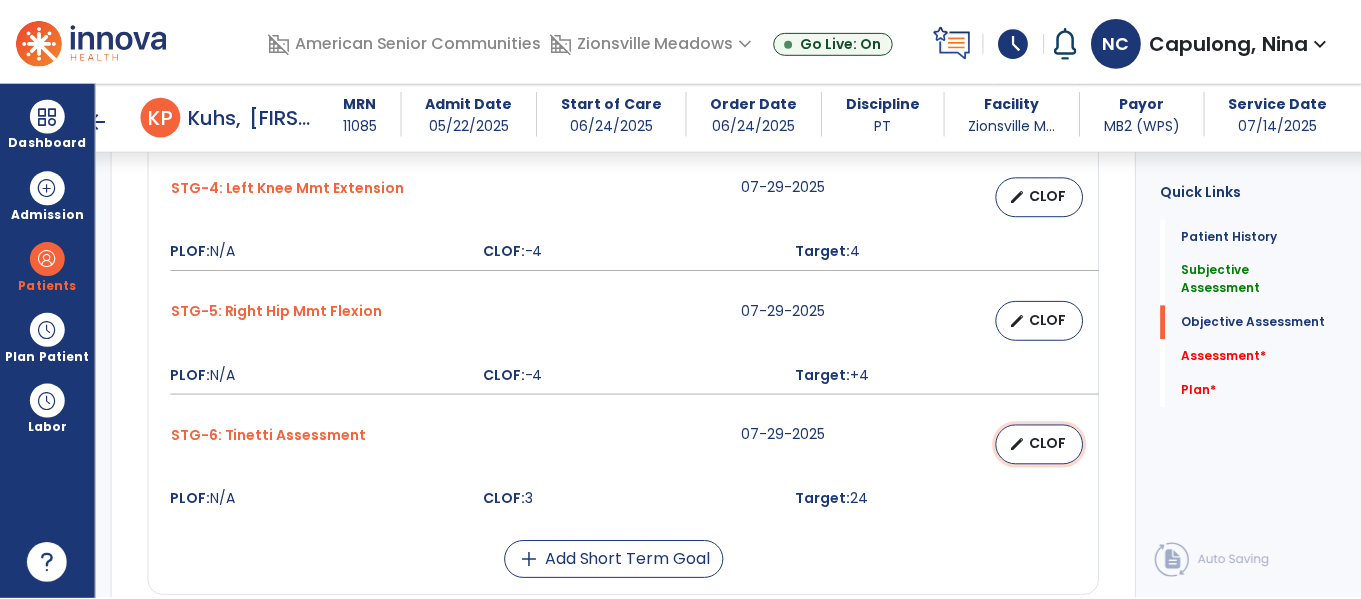 select on "**********" 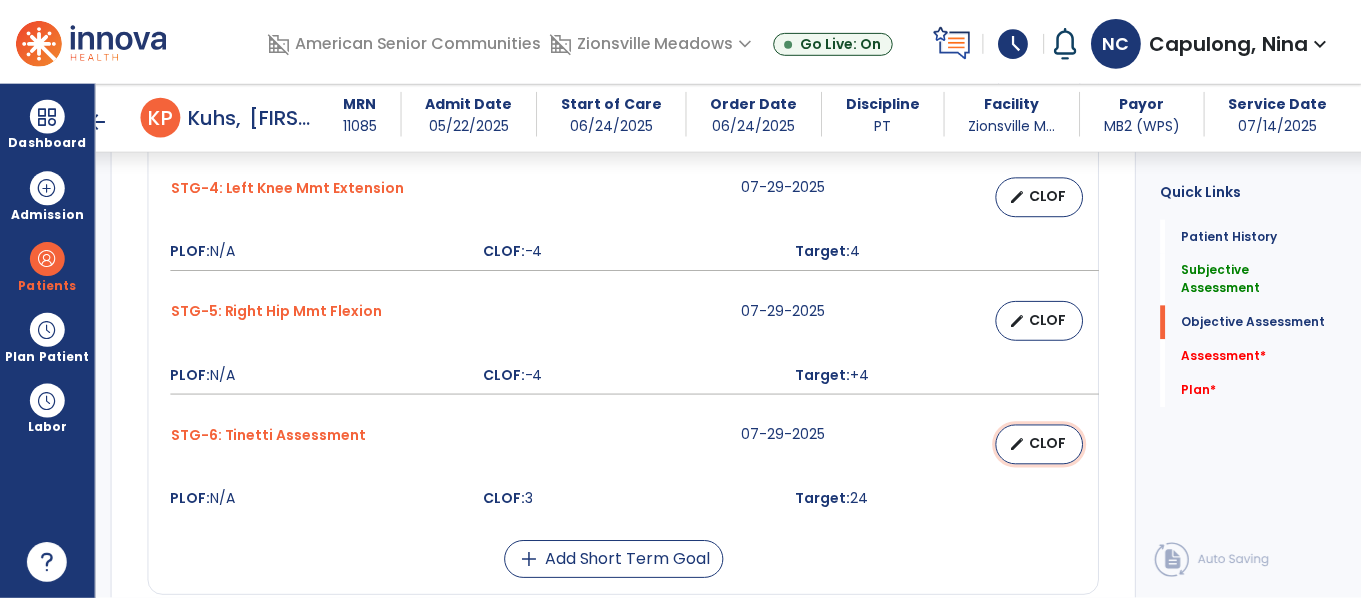 select on "********" 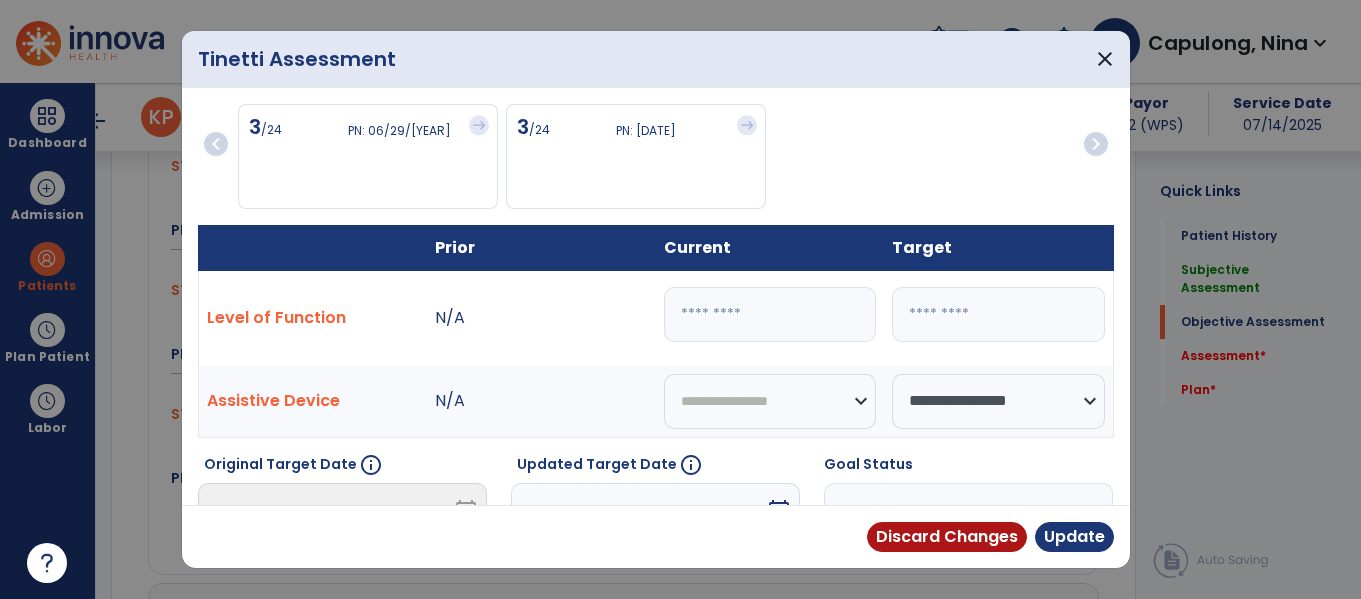 scroll, scrollTop: 1884, scrollLeft: 0, axis: vertical 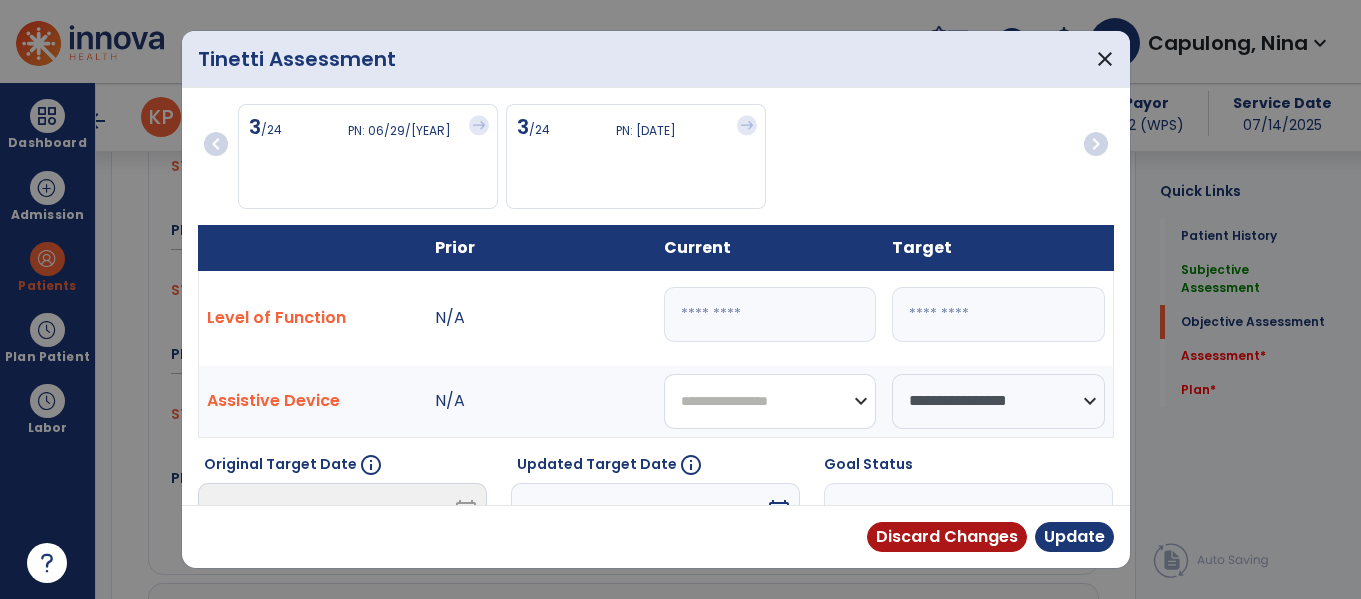 click on "**********" at bounding box center [770, 401] 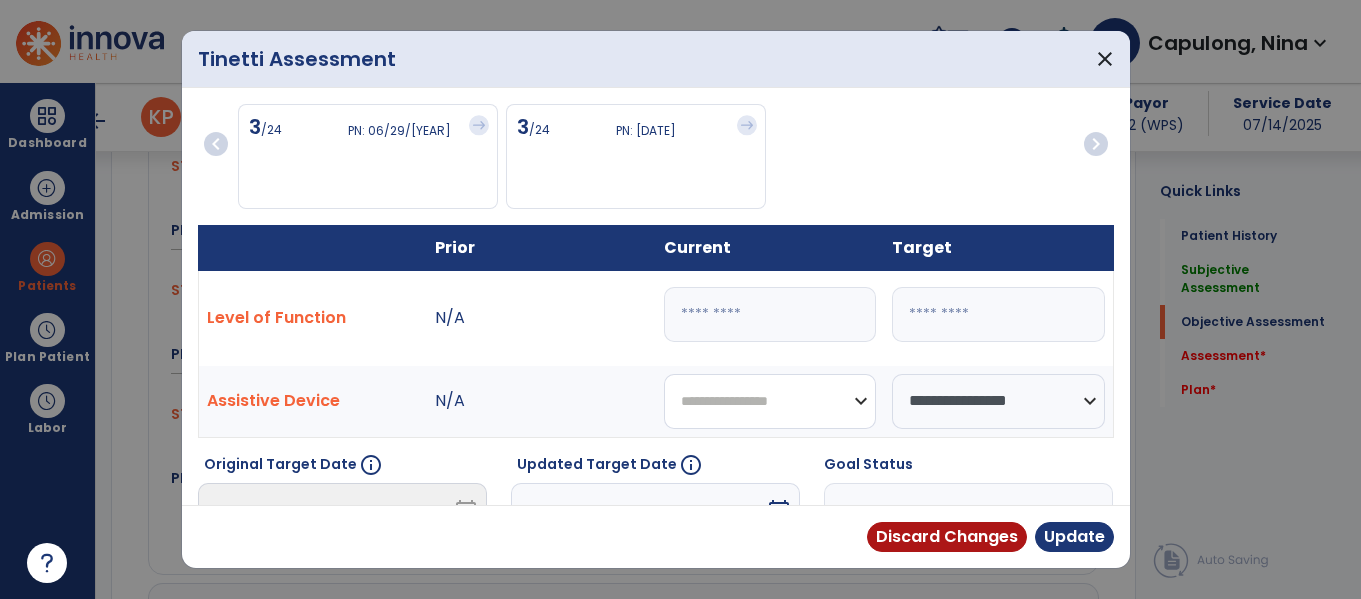 select on "**********" 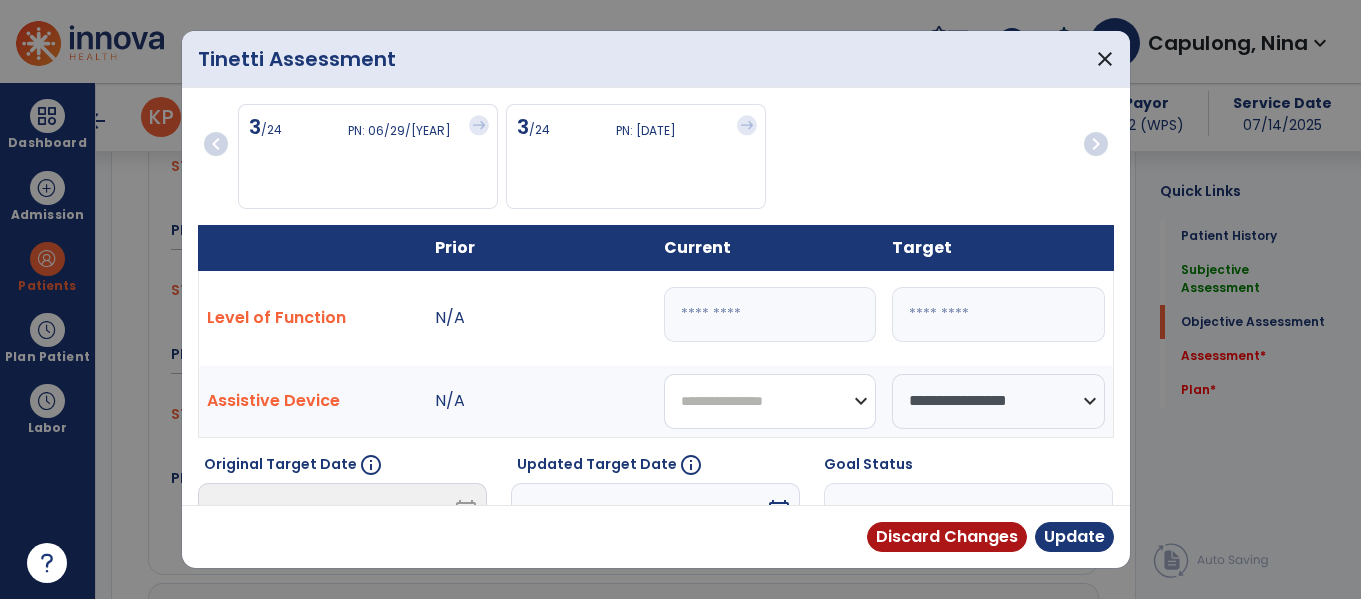 click on "**********" at bounding box center (770, 401) 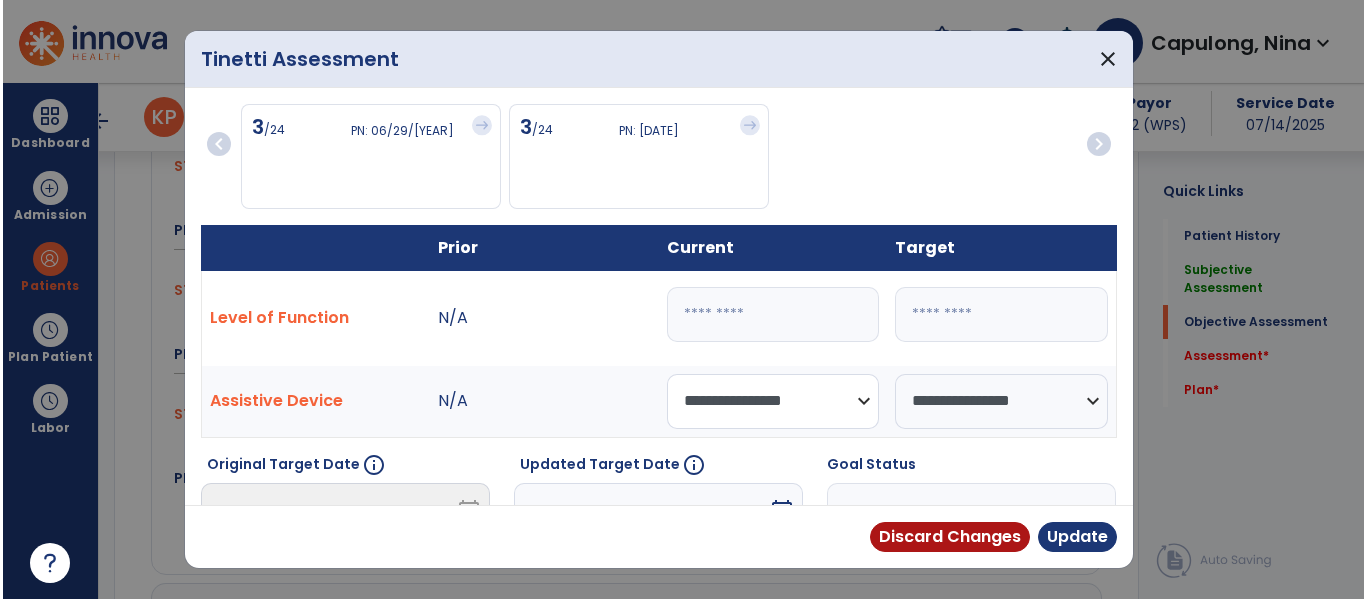 scroll, scrollTop: 103, scrollLeft: 0, axis: vertical 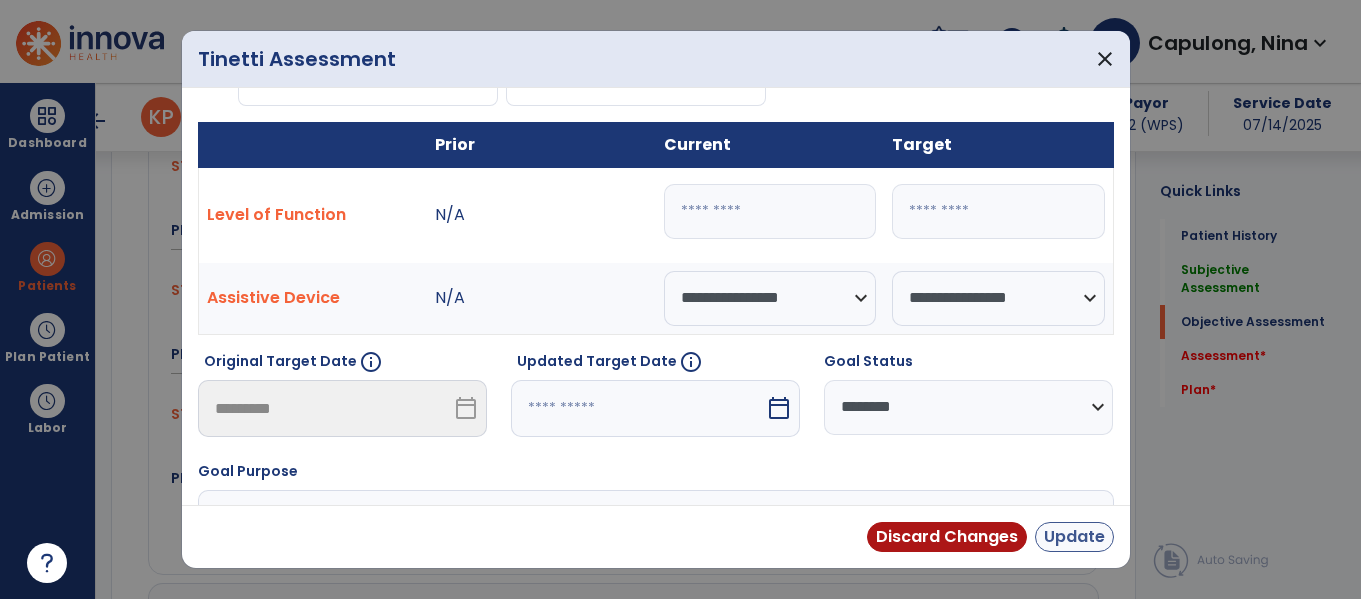 click on "Update" at bounding box center [1074, 537] 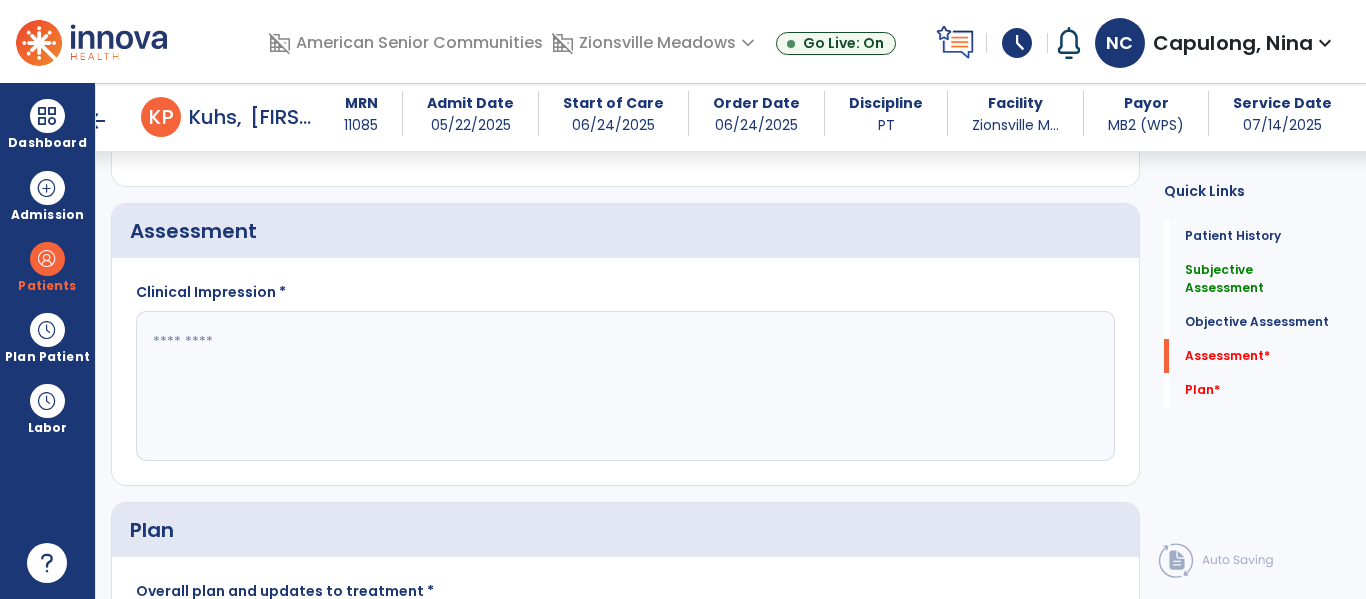 scroll, scrollTop: 2570, scrollLeft: 0, axis: vertical 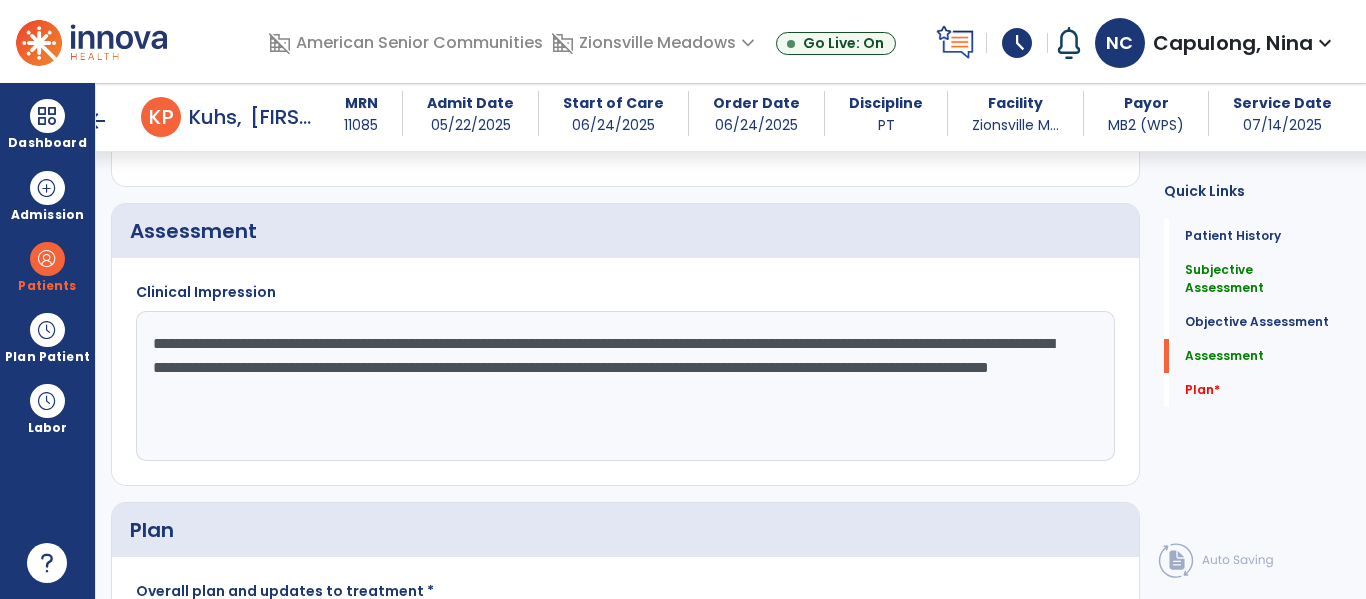 click on "**********" 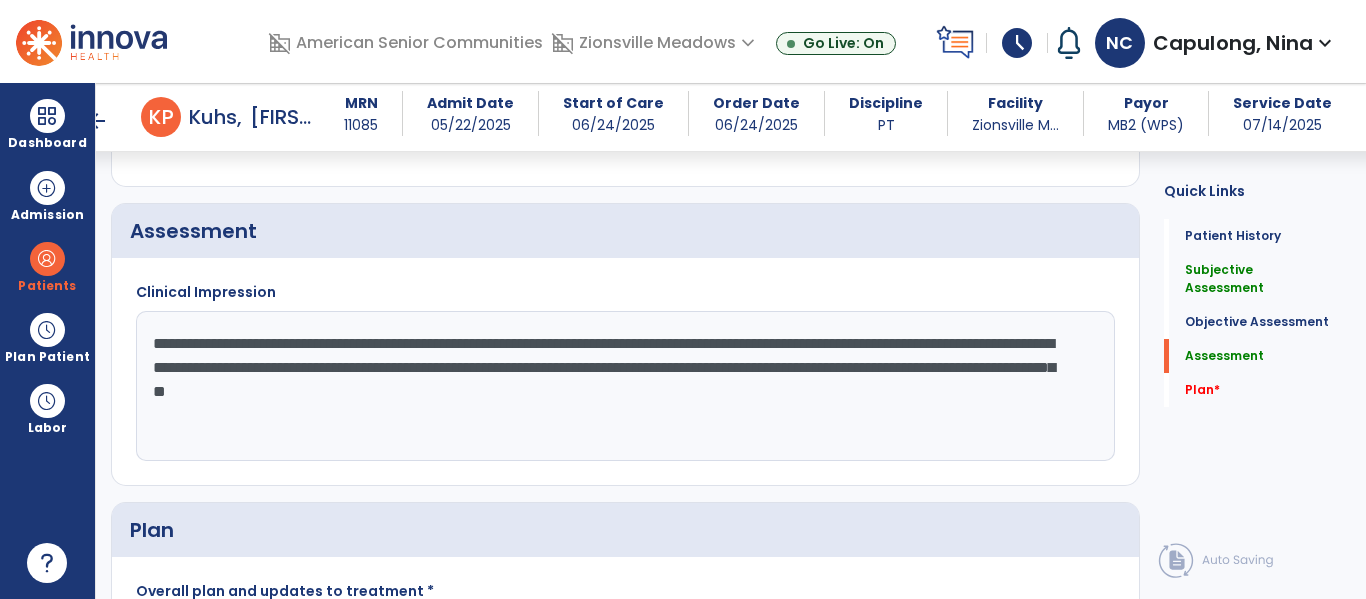 click on "**********" 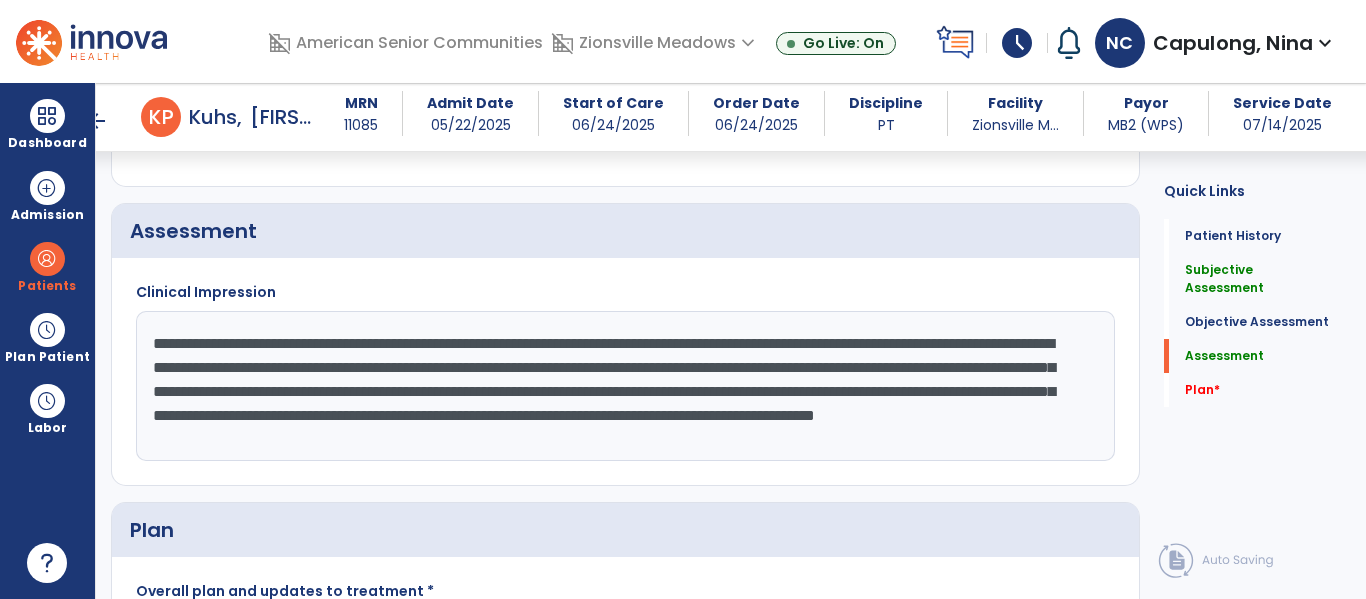 scroll, scrollTop: 15, scrollLeft: 0, axis: vertical 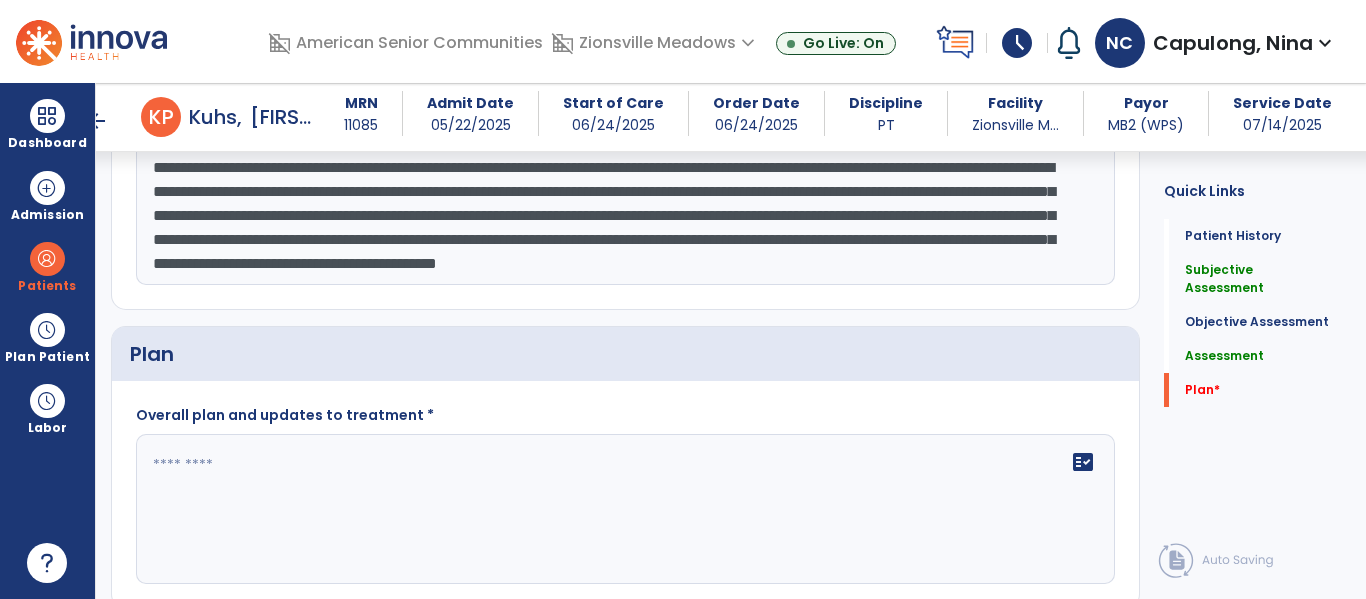 type on "**********" 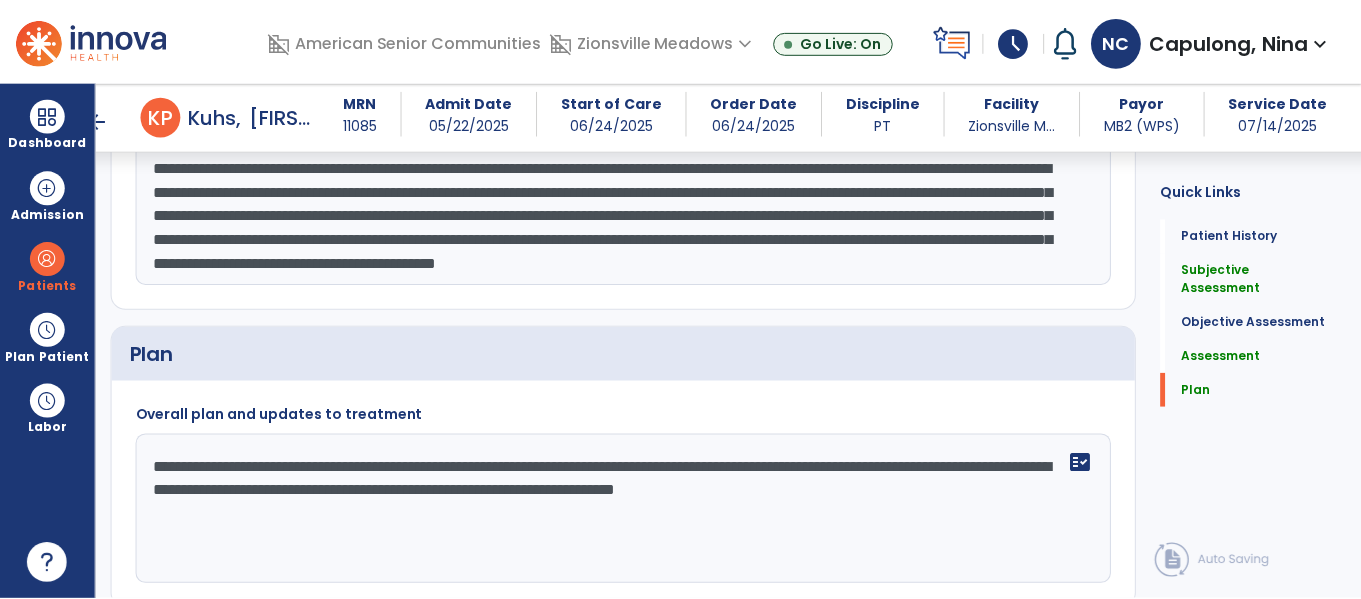scroll, scrollTop: 2809, scrollLeft: 0, axis: vertical 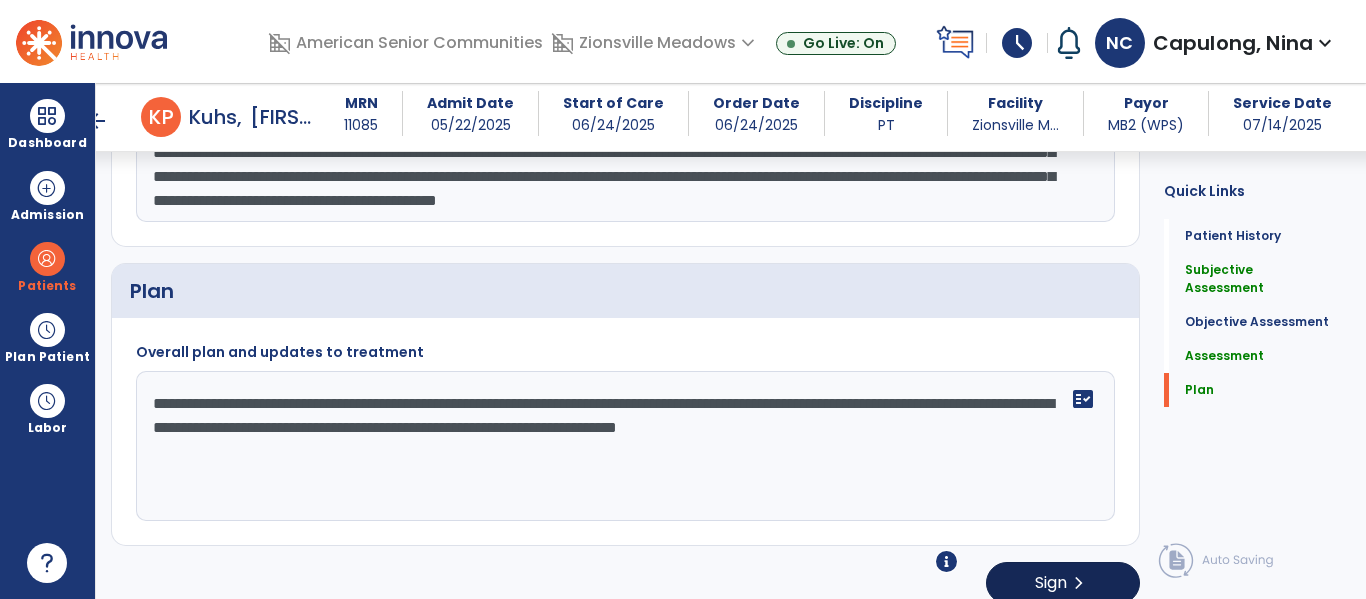 type on "**********" 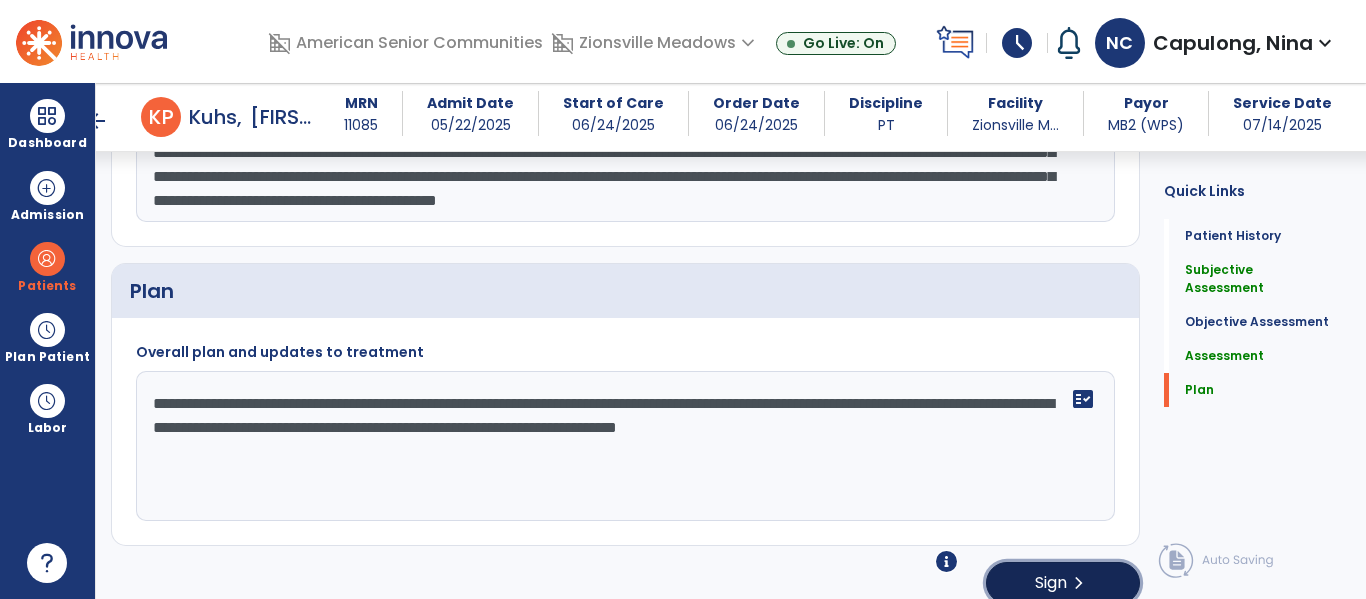 click on "chevron_right" 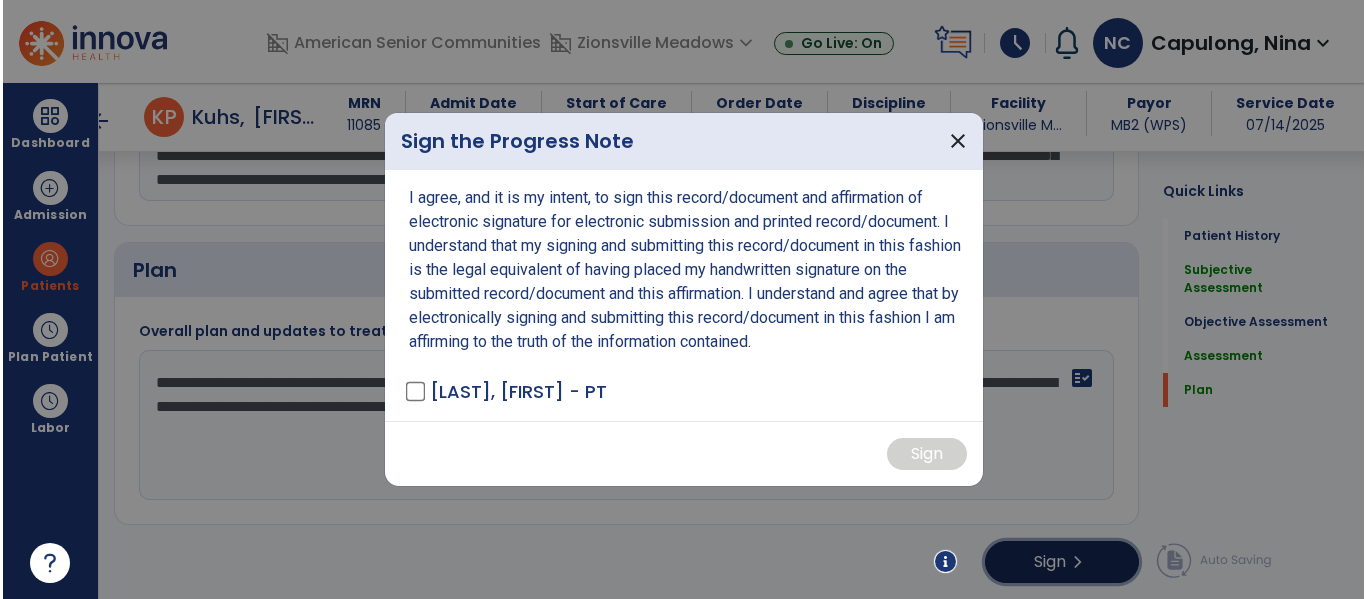 scroll, scrollTop: 2830, scrollLeft: 0, axis: vertical 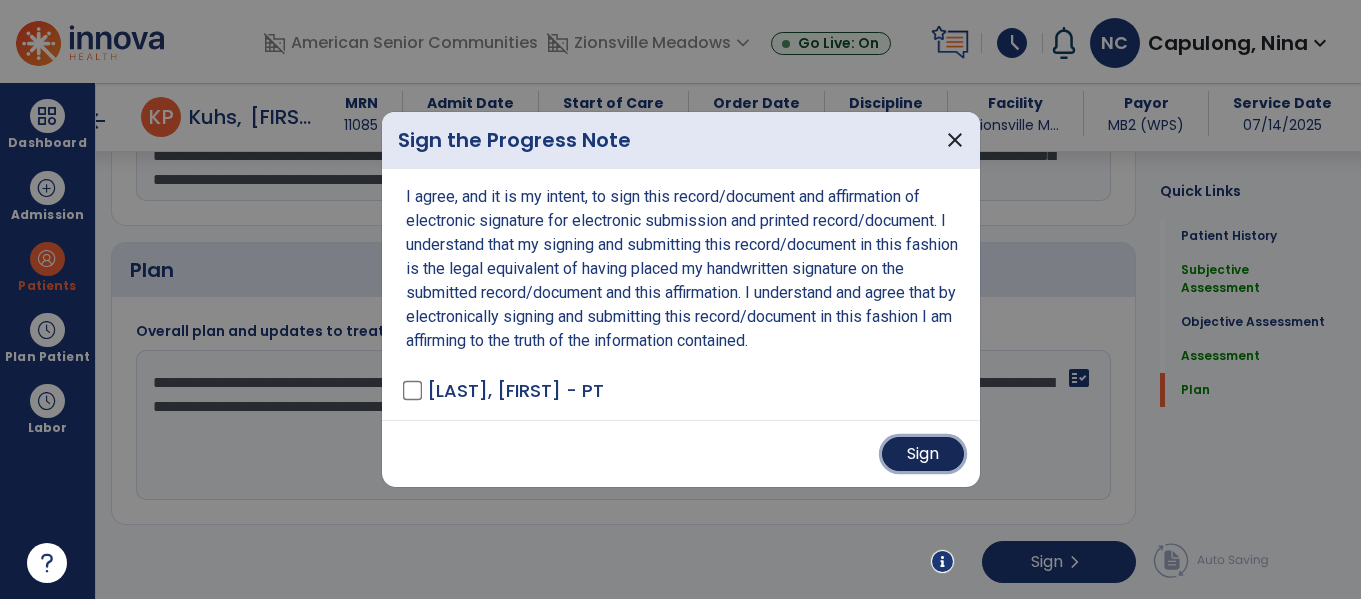 click on "Sign" at bounding box center [923, 454] 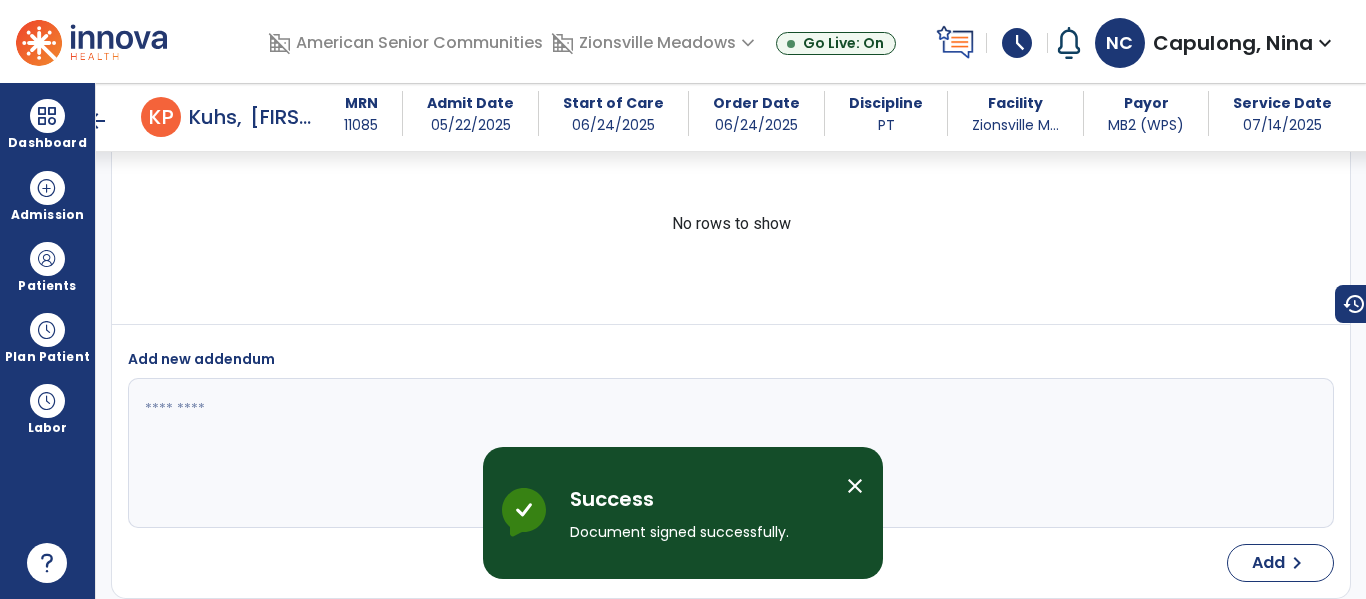 scroll, scrollTop: 4008, scrollLeft: 0, axis: vertical 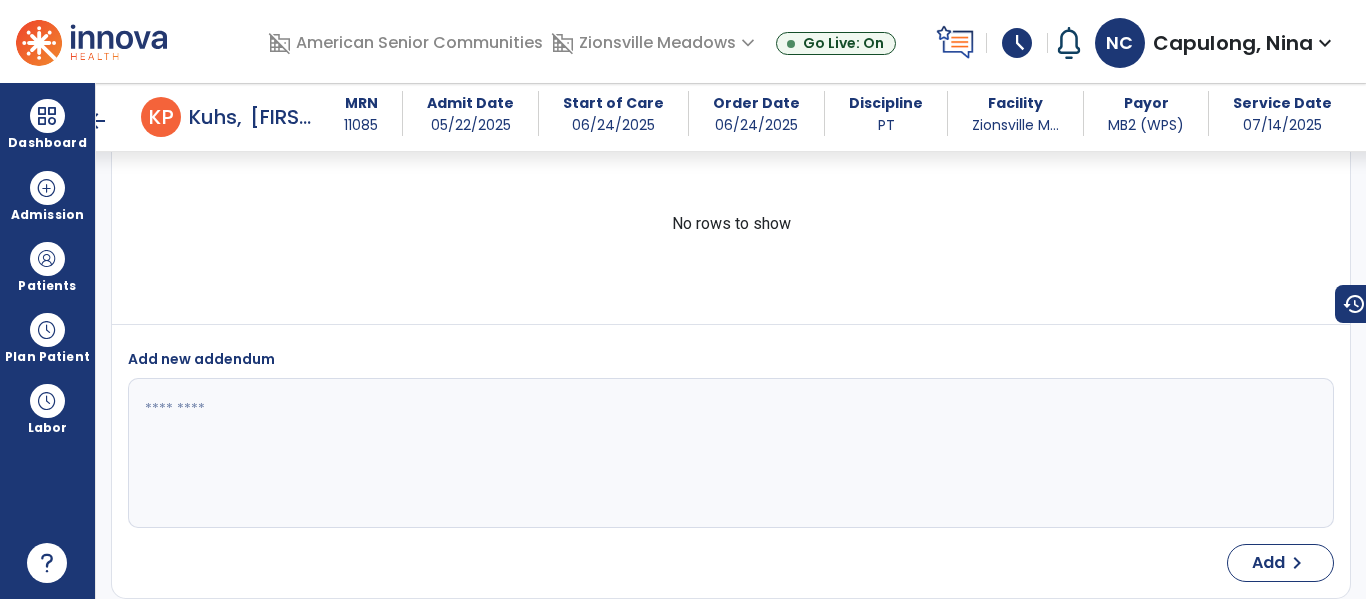 click on "No rows to show" at bounding box center [731, 224] 